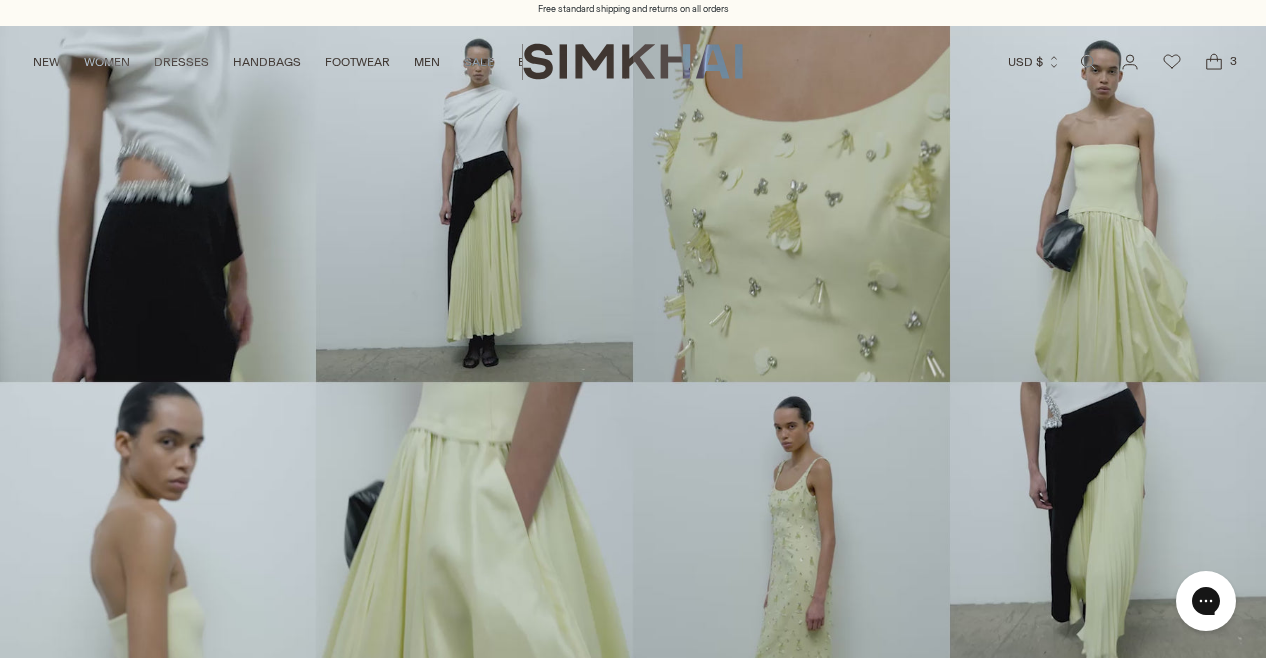 scroll, scrollTop: 0, scrollLeft: 0, axis: both 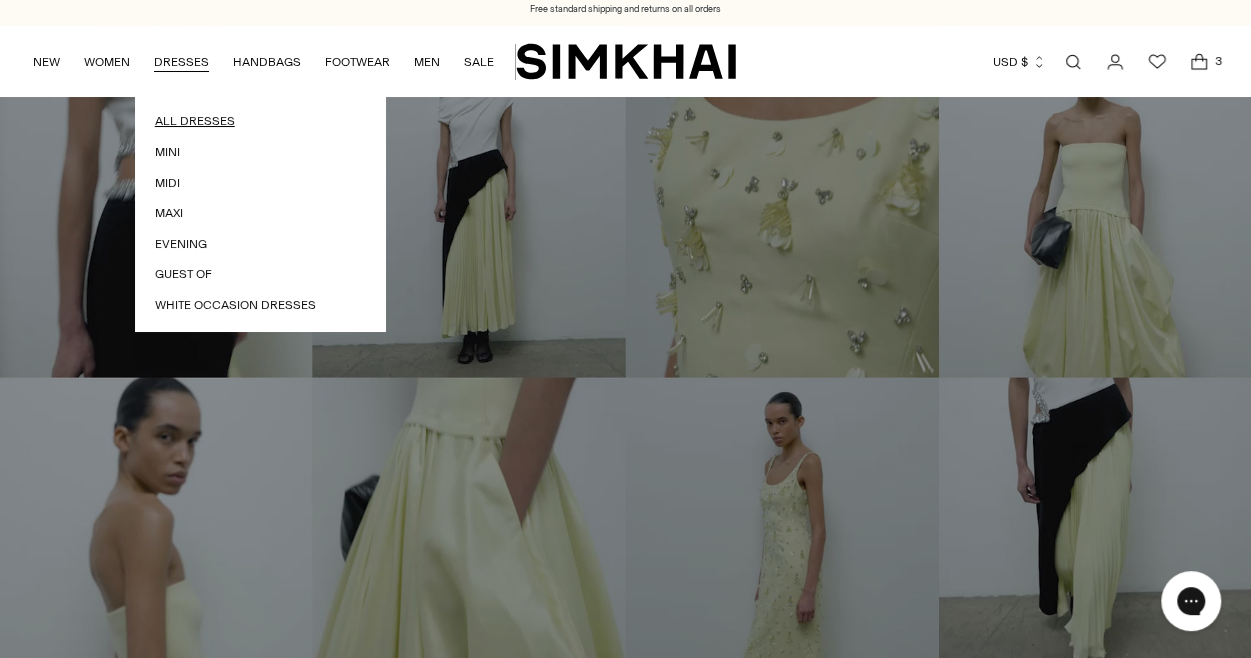 click on "All Dresses" at bounding box center (260, 121) 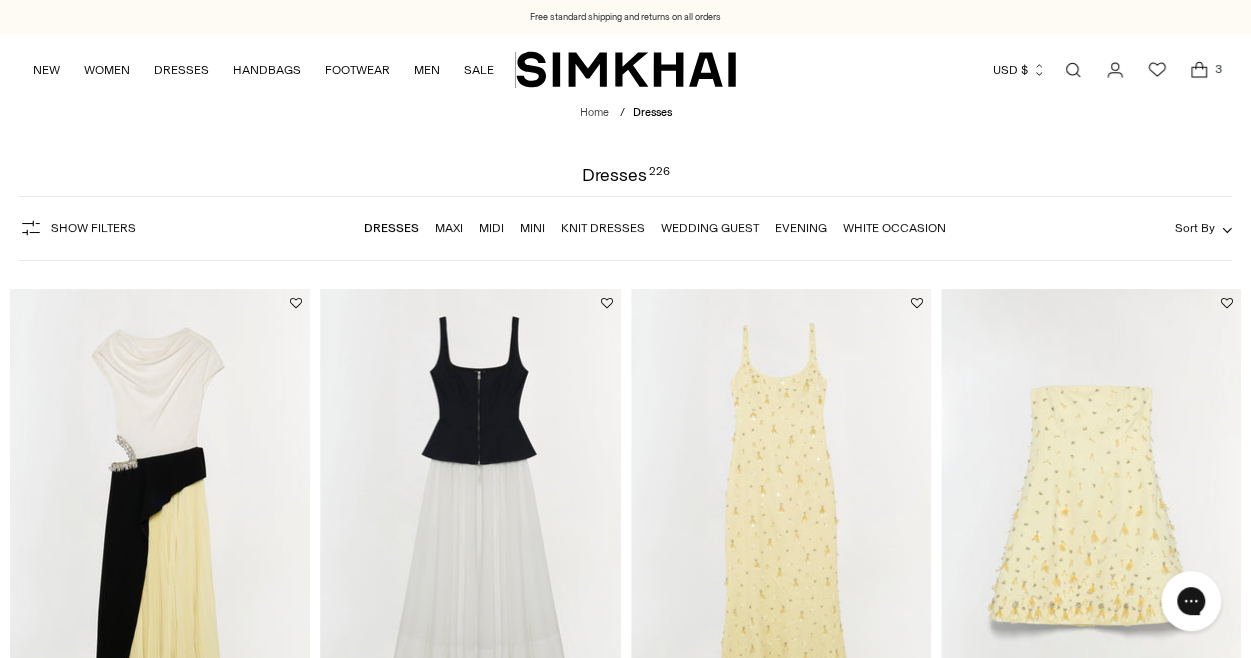 scroll, scrollTop: 0, scrollLeft: 0, axis: both 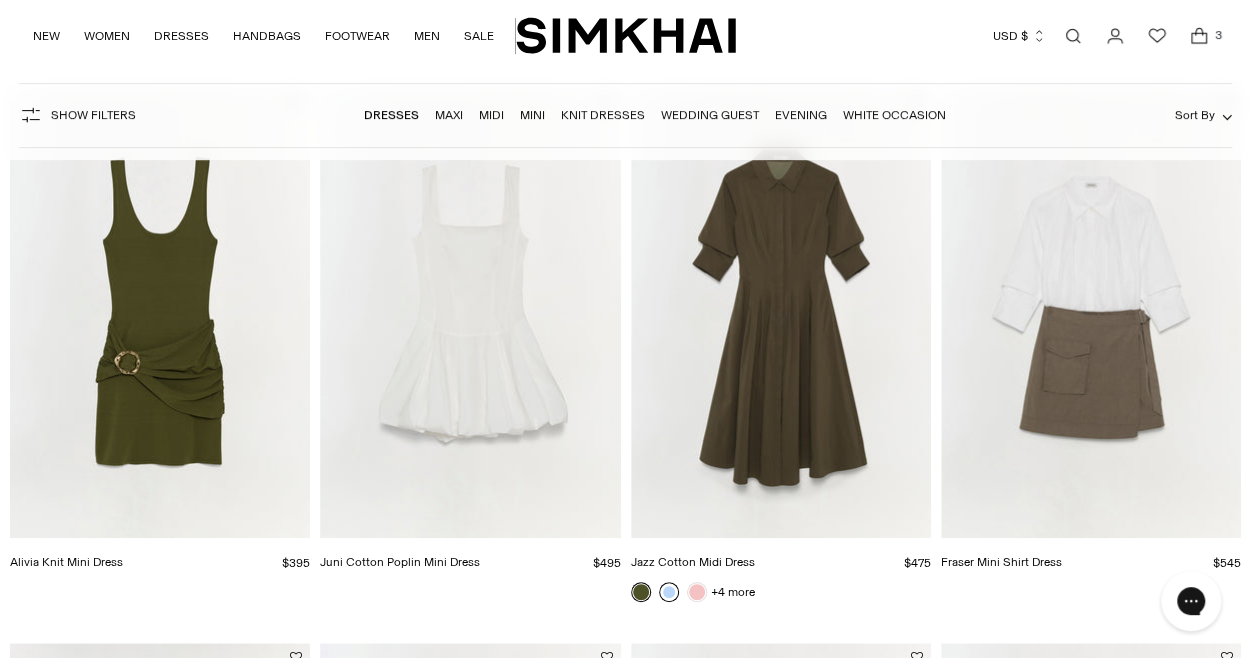 click at bounding box center [669, 592] 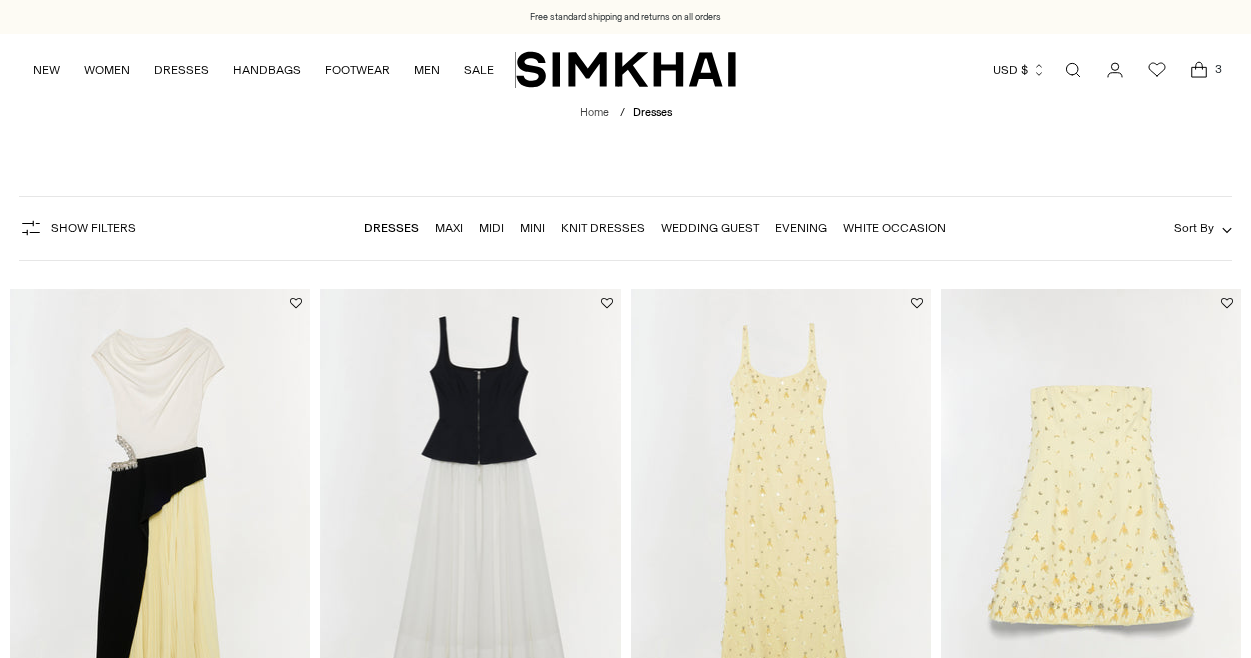 scroll, scrollTop: 4069, scrollLeft: 0, axis: vertical 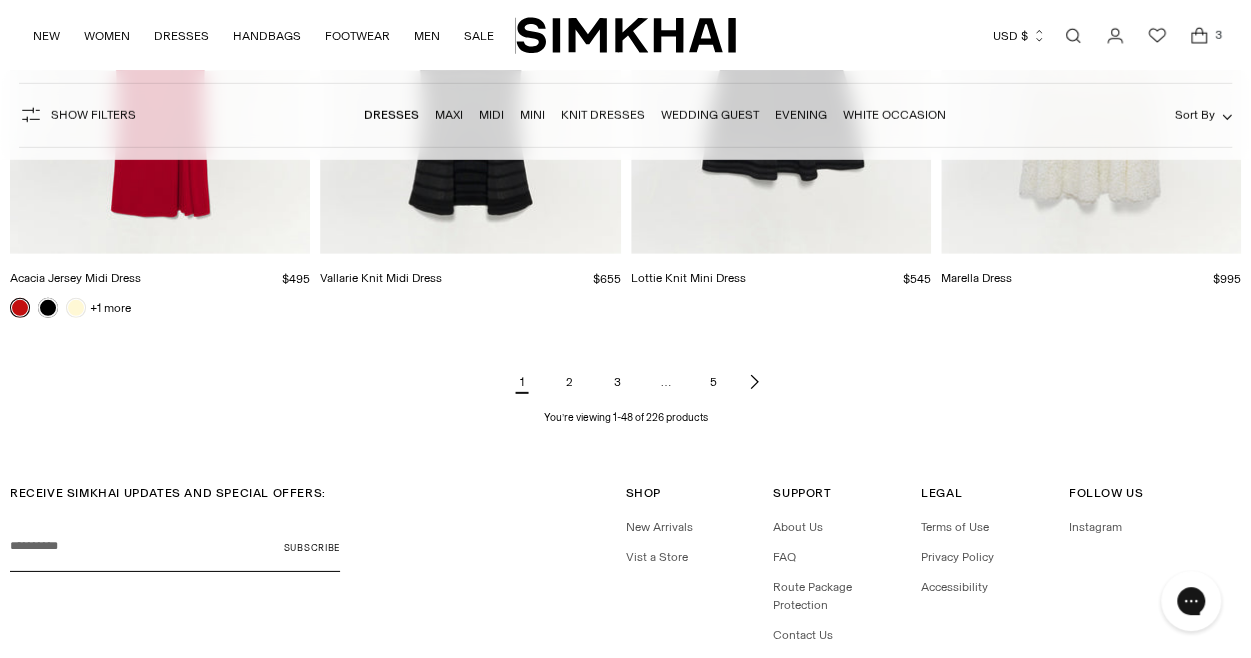 click on "2" at bounding box center [570, 382] 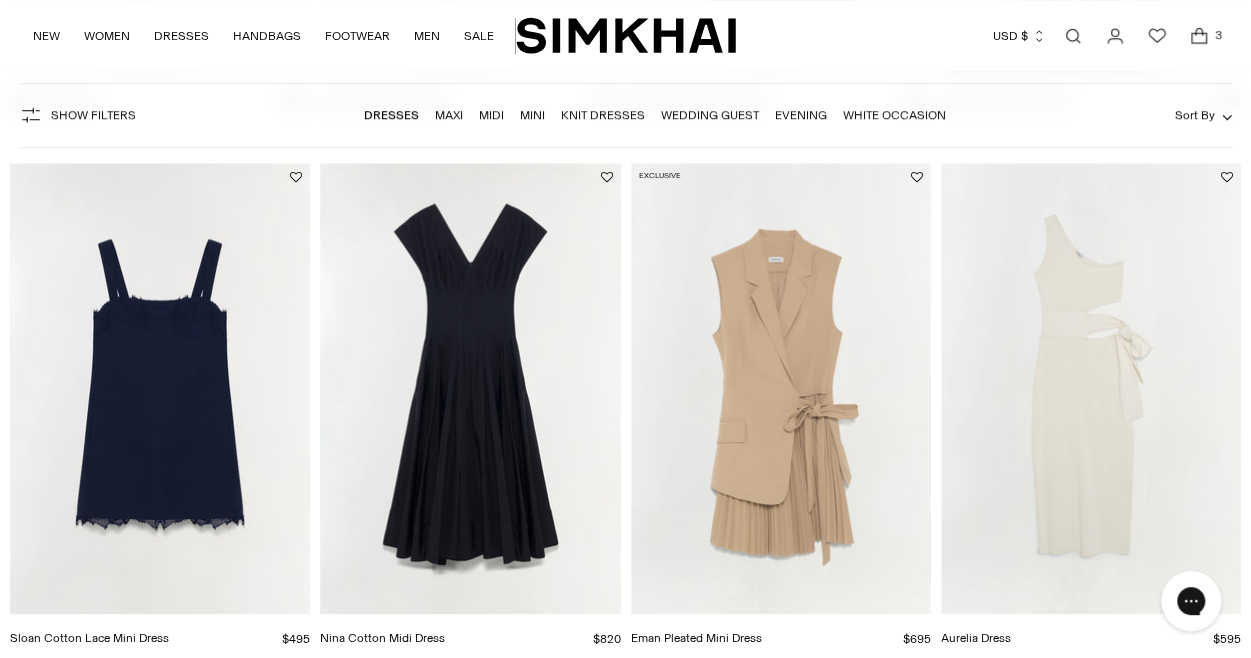 scroll, scrollTop: 664, scrollLeft: 0, axis: vertical 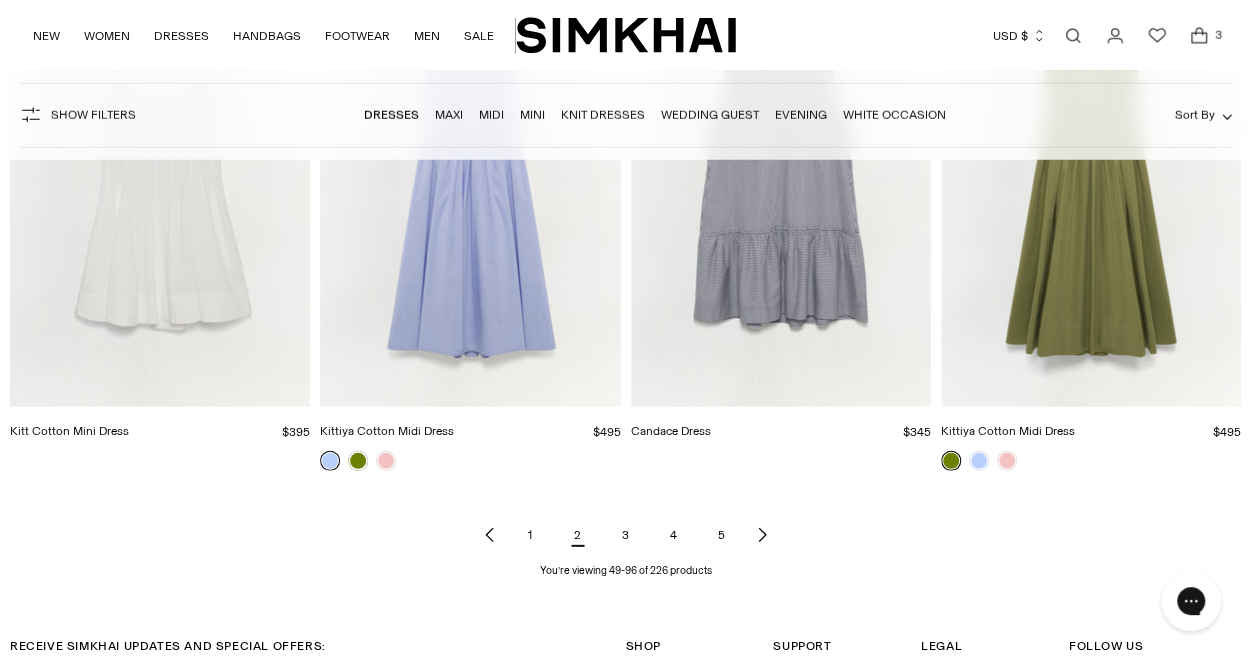 click on "3" at bounding box center (626, 535) 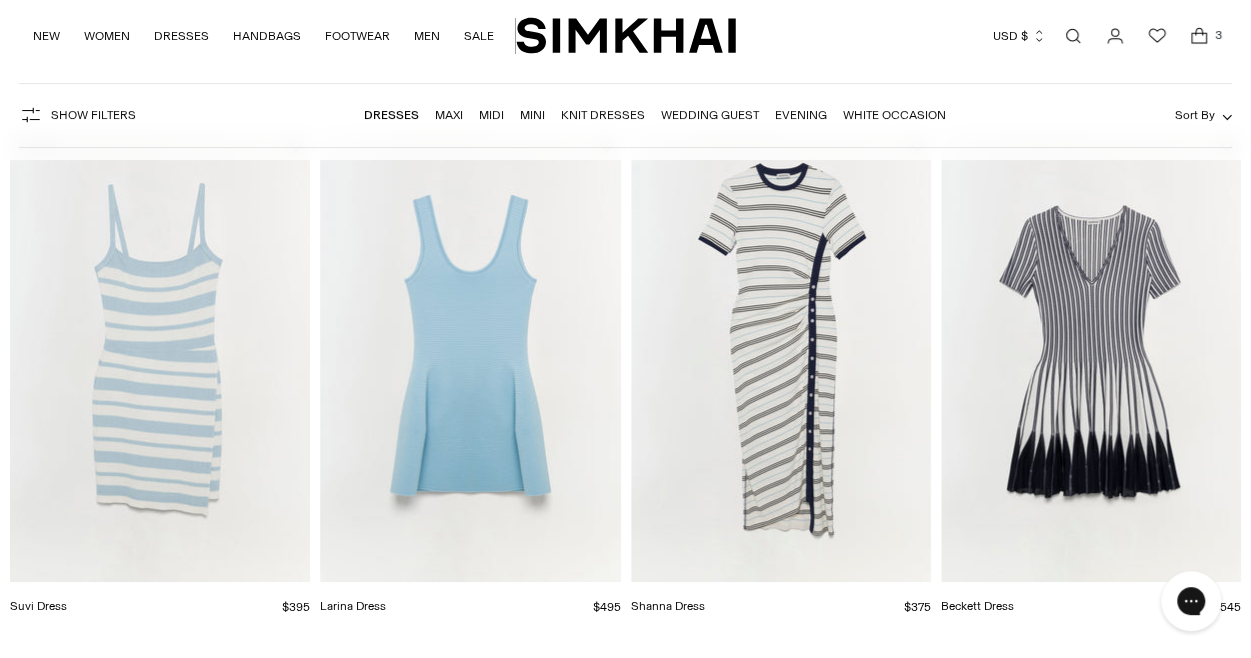 scroll, scrollTop: 156, scrollLeft: 0, axis: vertical 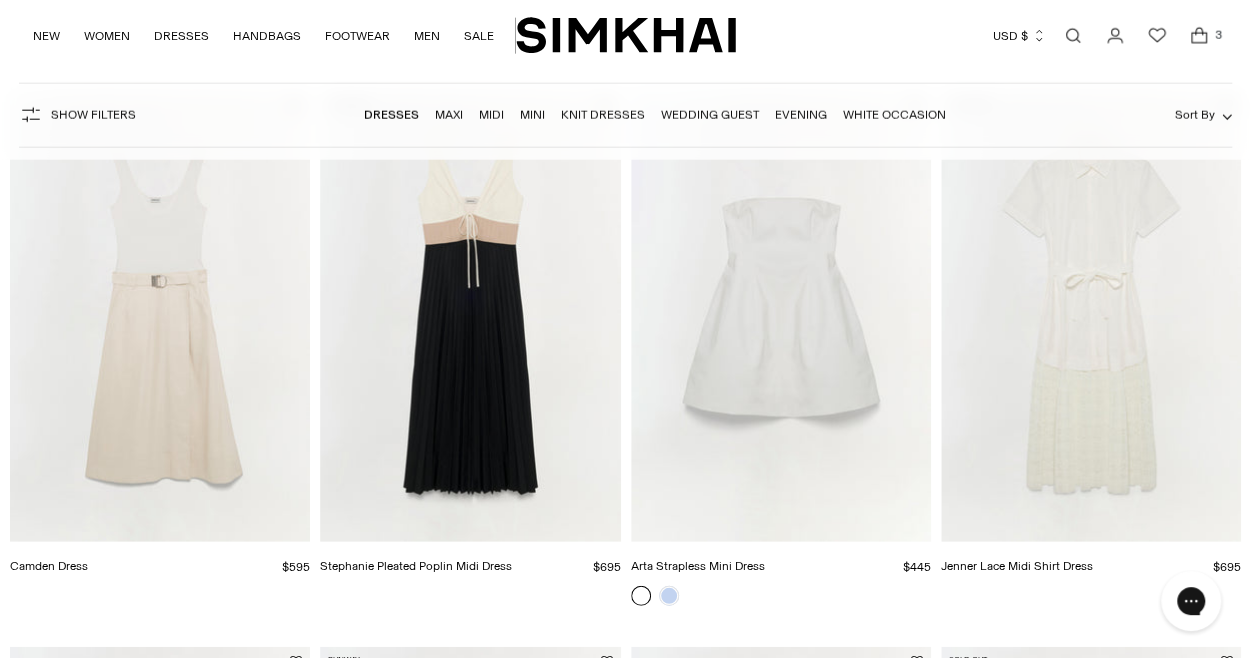click at bounding box center [0, 0] 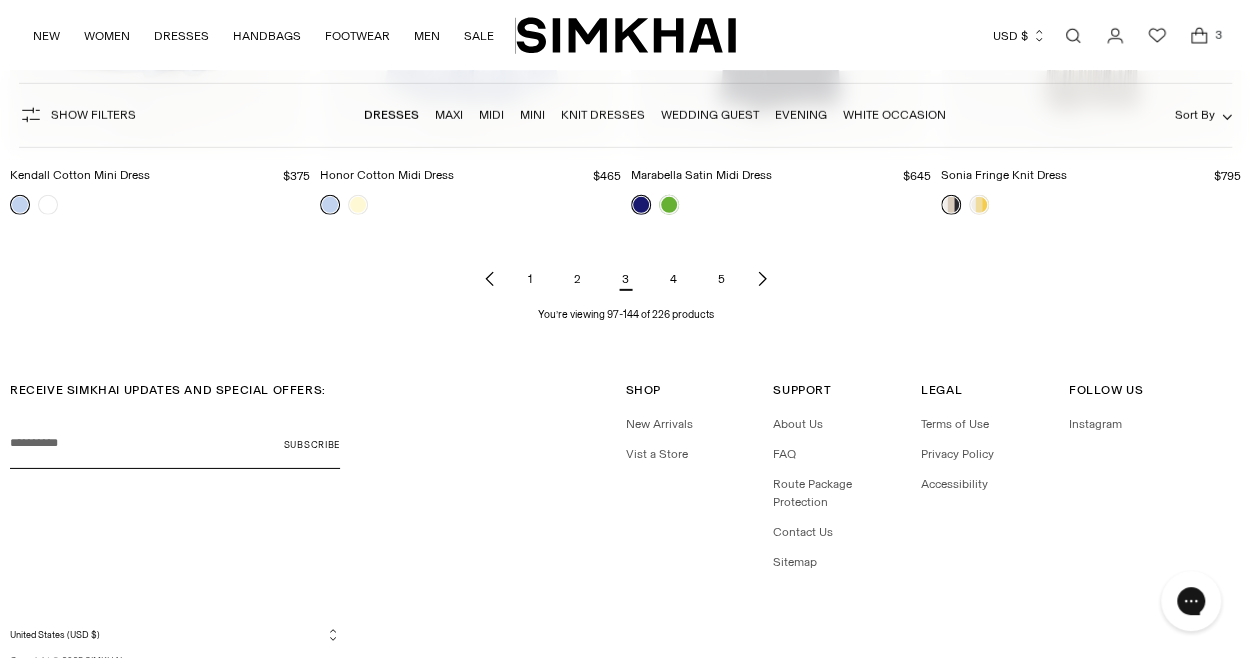 scroll, scrollTop: 6678, scrollLeft: 0, axis: vertical 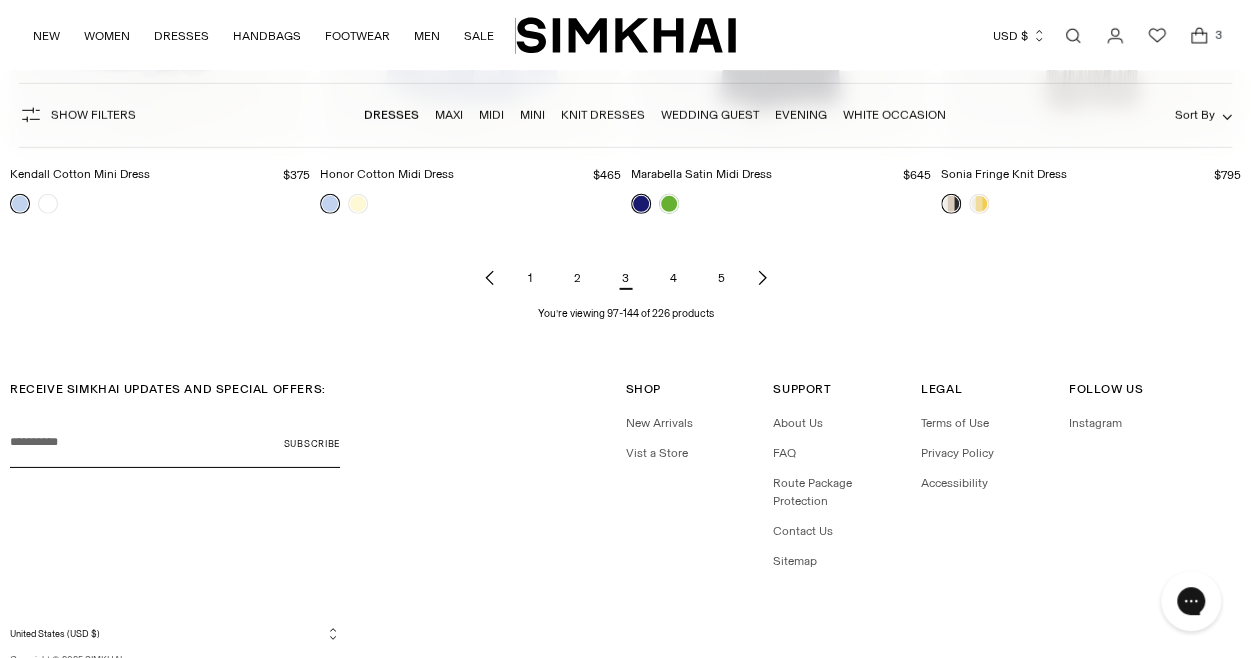 click on "4" at bounding box center (674, 278) 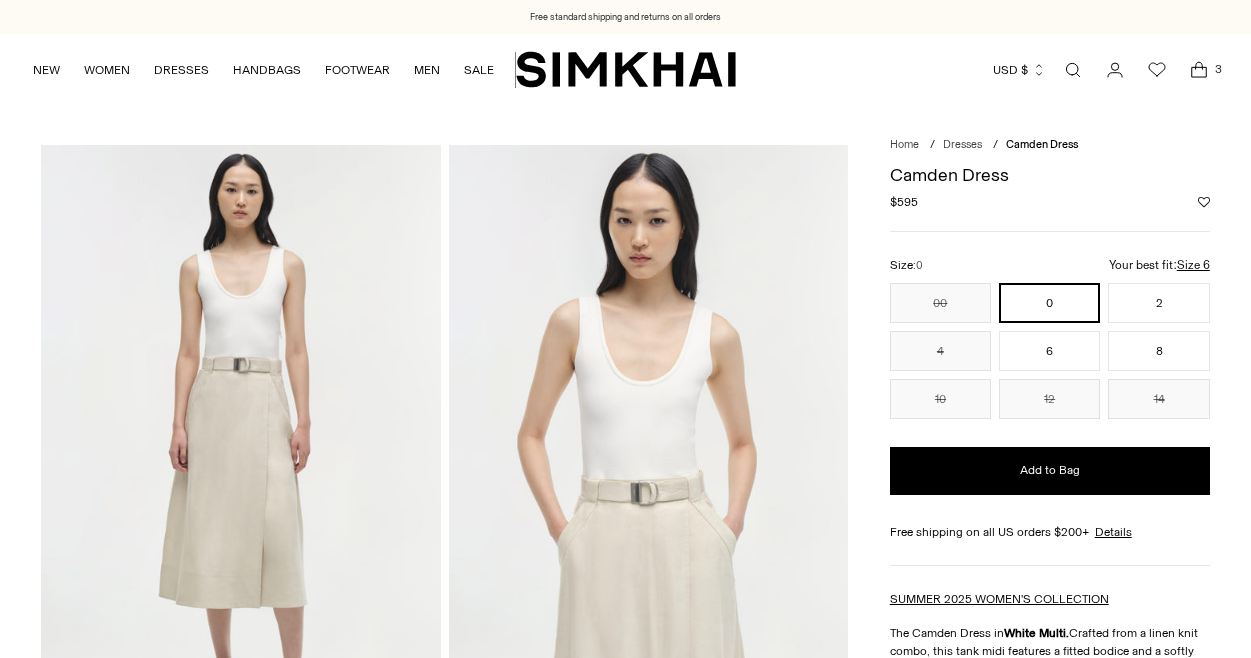 scroll, scrollTop: 0, scrollLeft: 0, axis: both 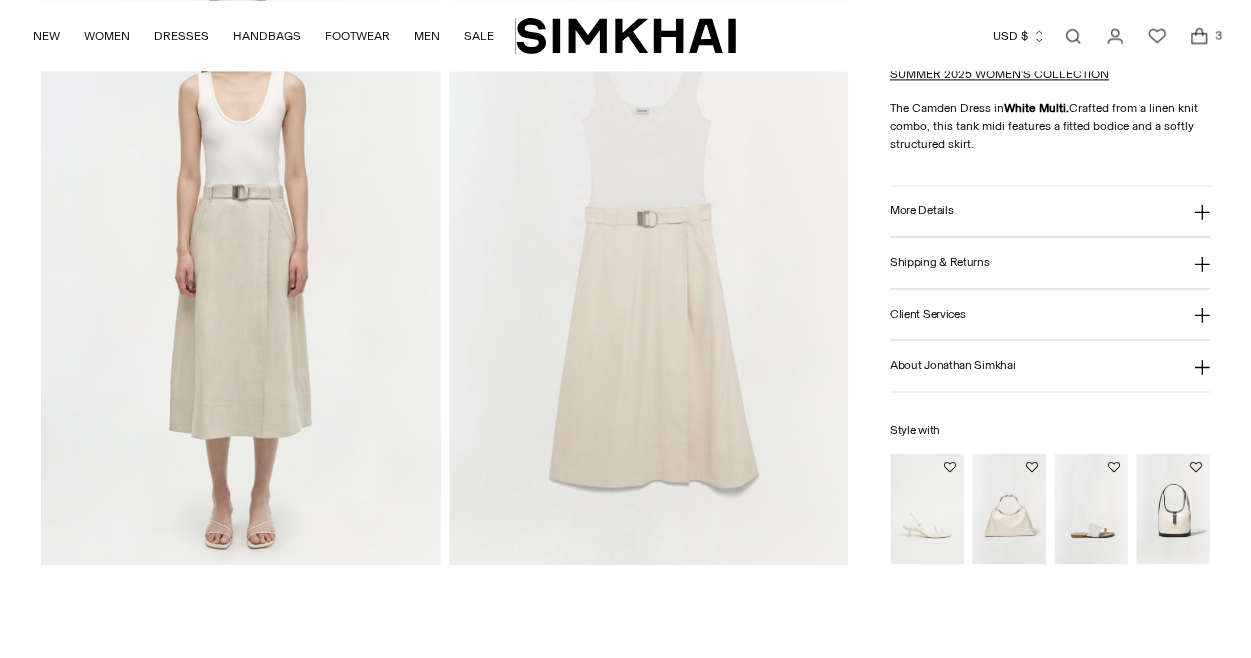 click at bounding box center (649, 264) 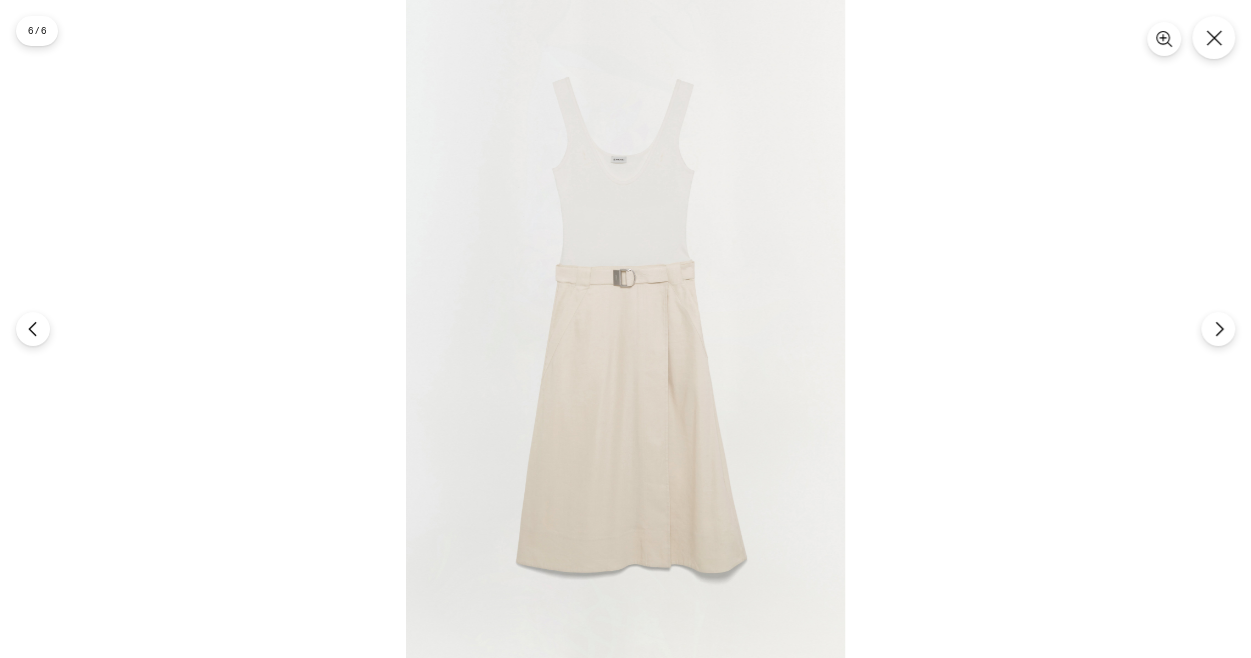 click at bounding box center (625, 329) 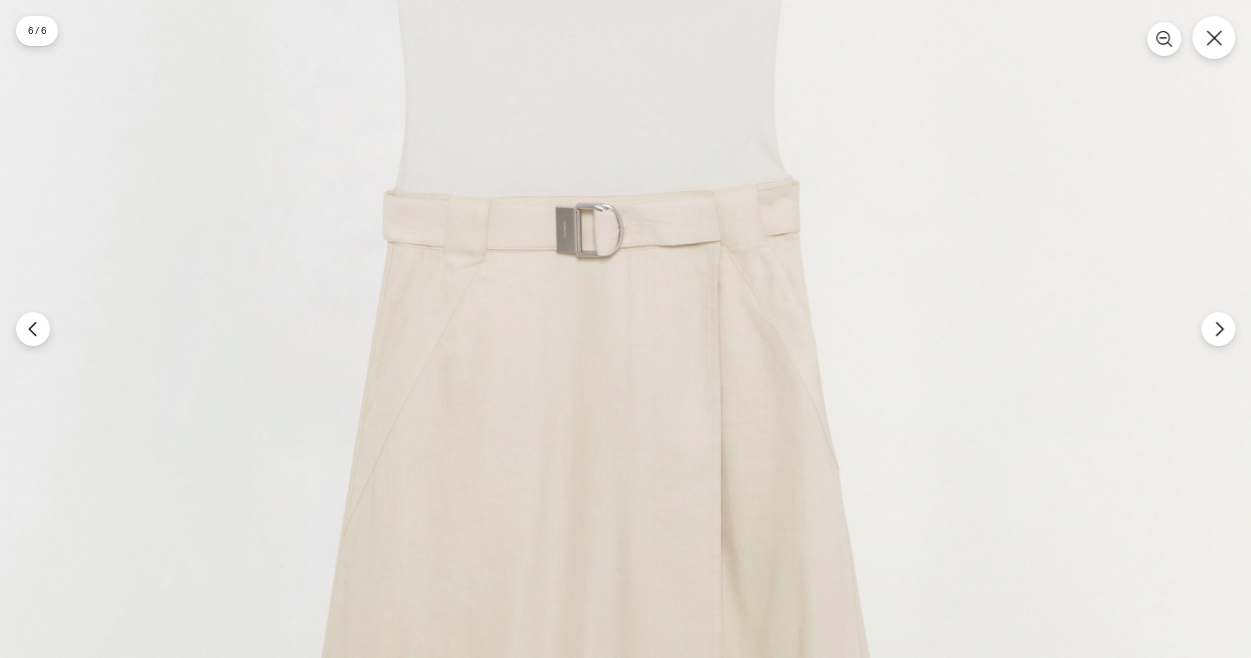 click at bounding box center [593, 384] 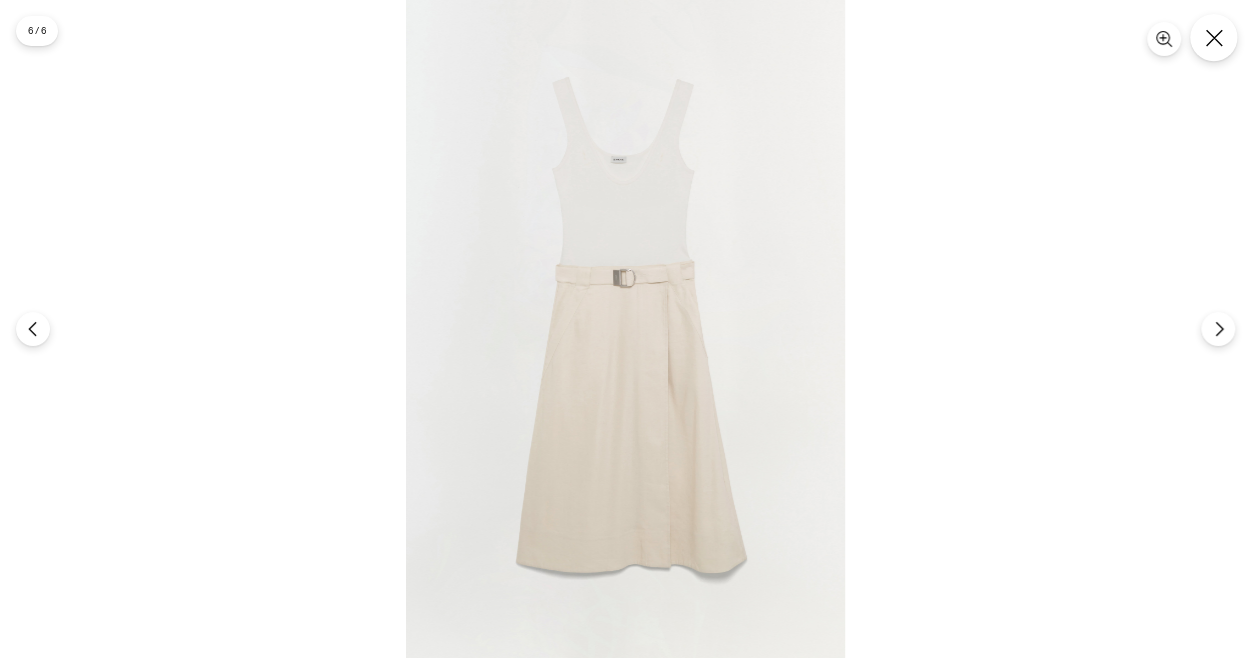 click 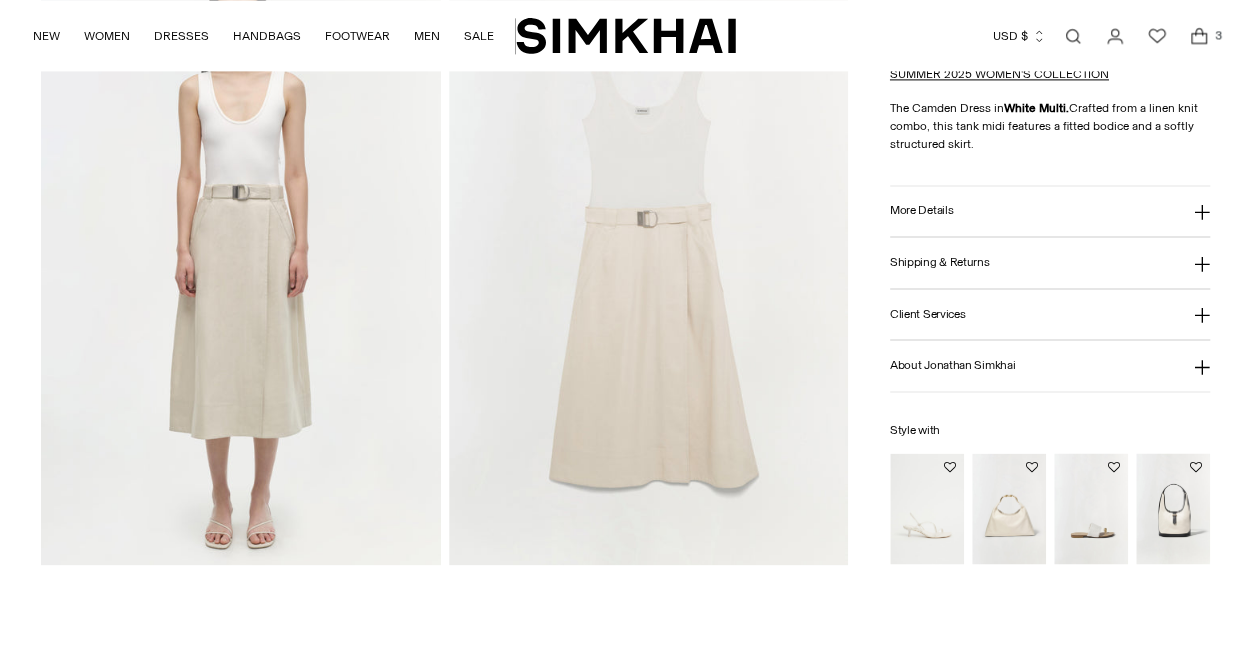 click at bounding box center [241, 264] 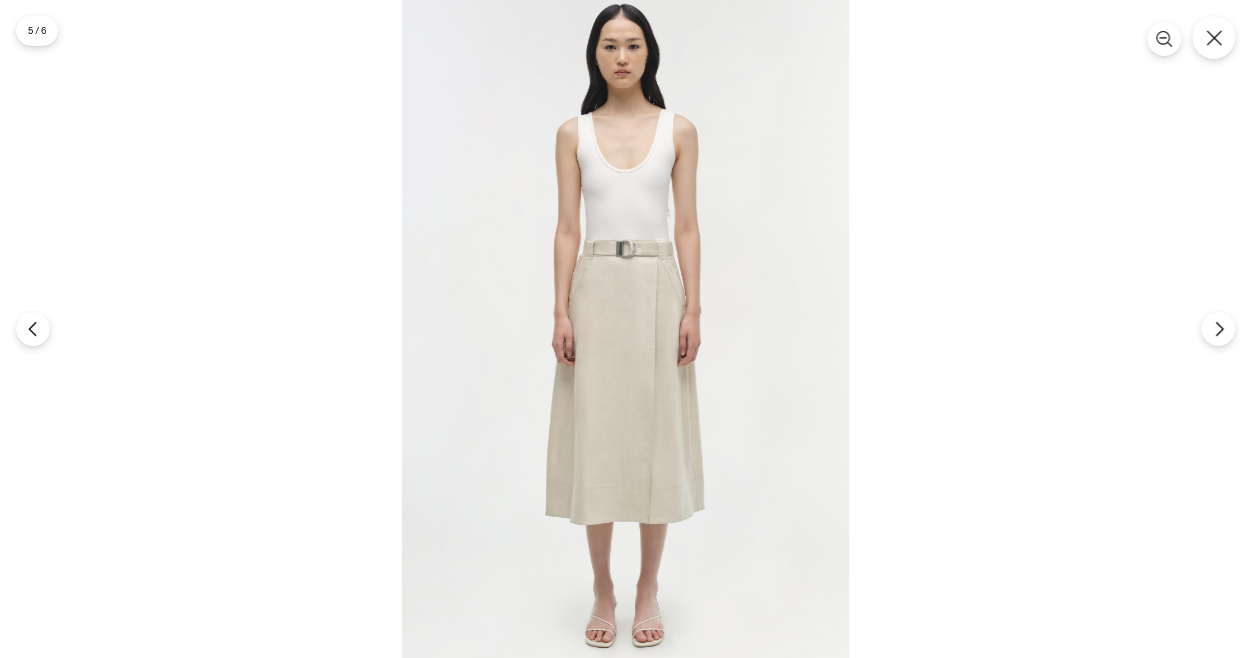 click at bounding box center [625, 330] 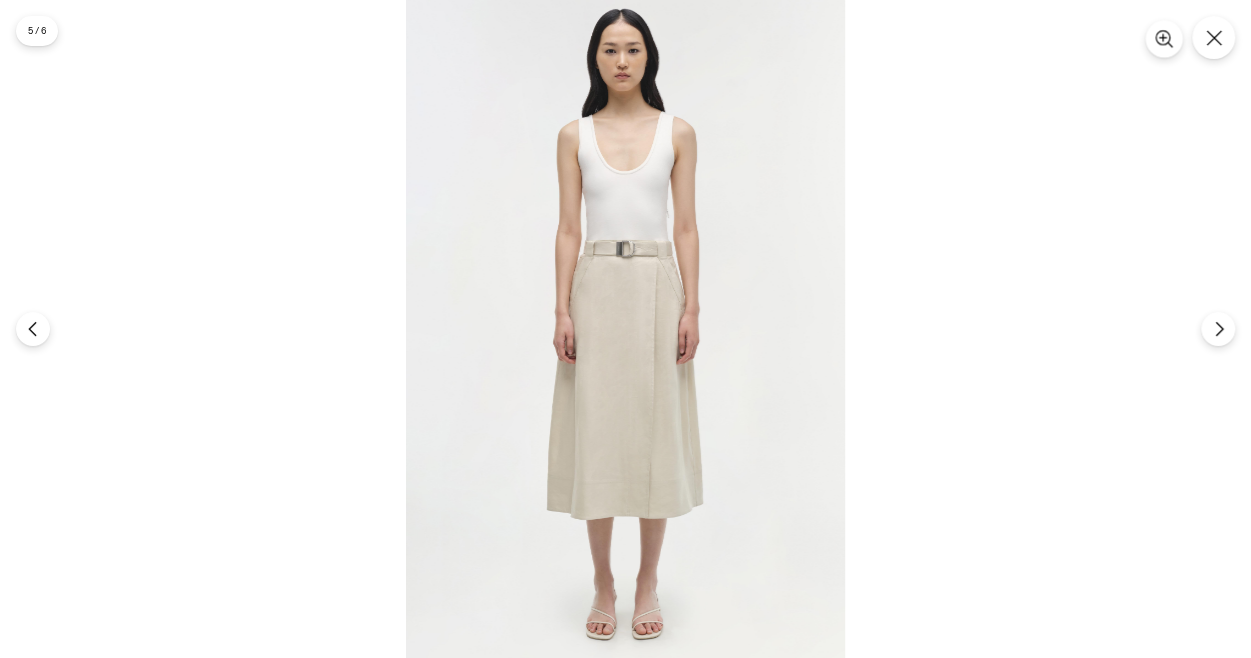 click 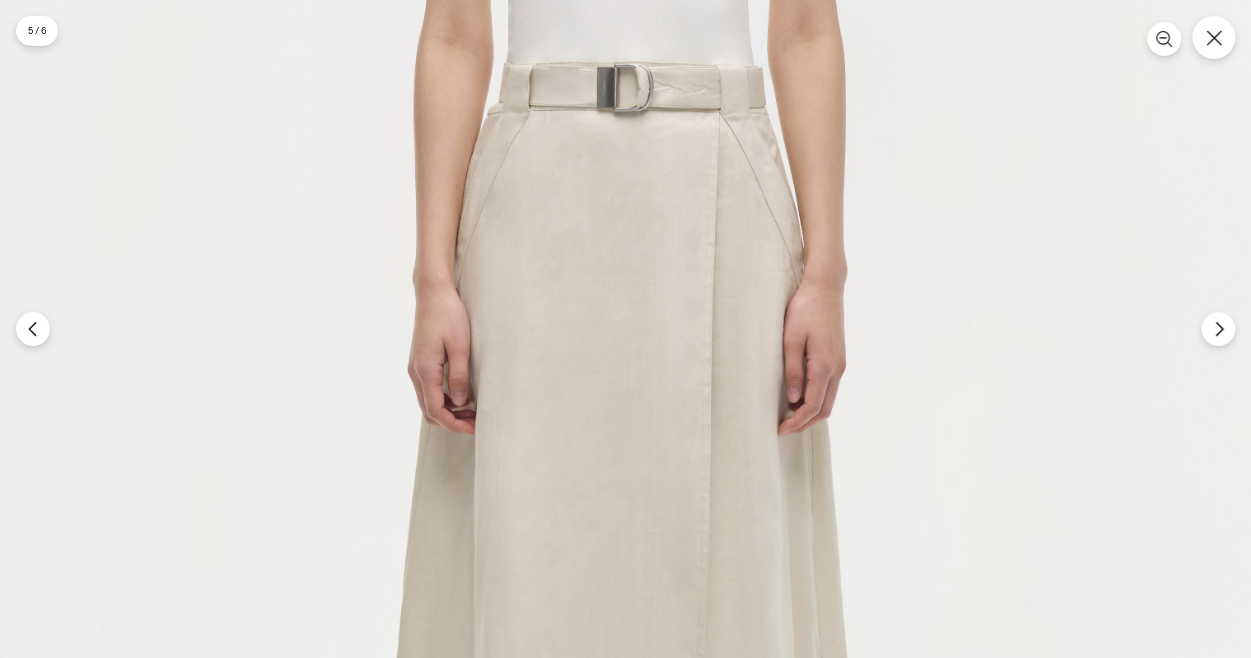 click at bounding box center (625, 329) 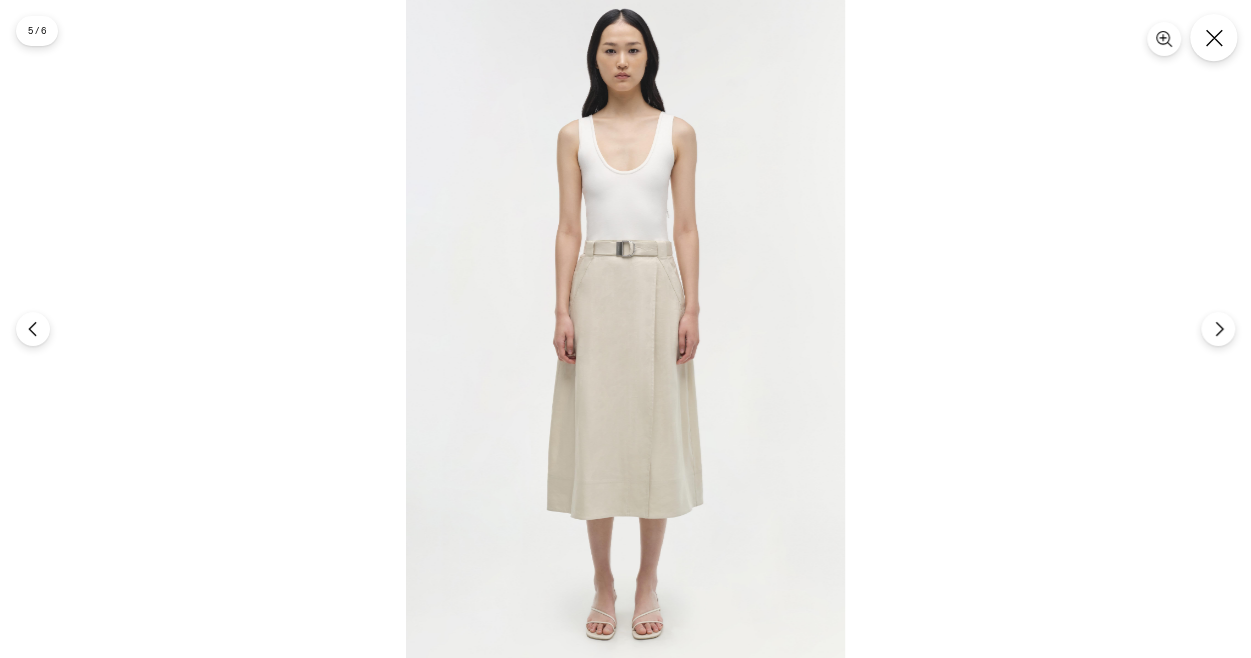 click 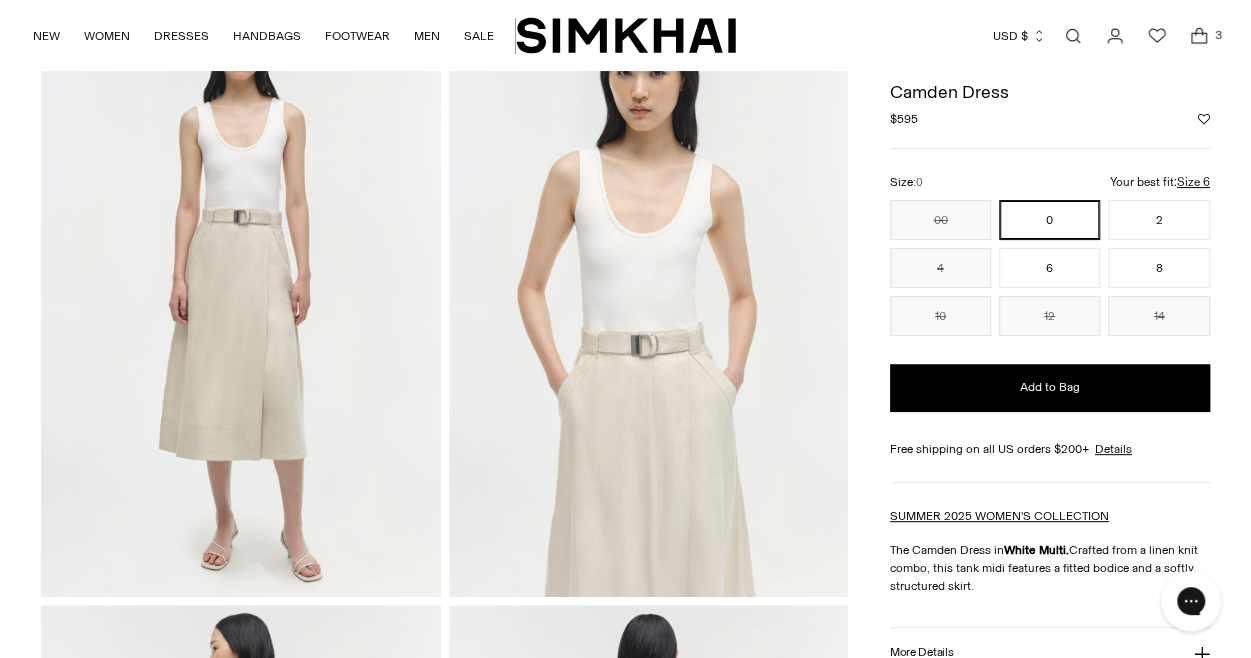 scroll, scrollTop: 84, scrollLeft: 0, axis: vertical 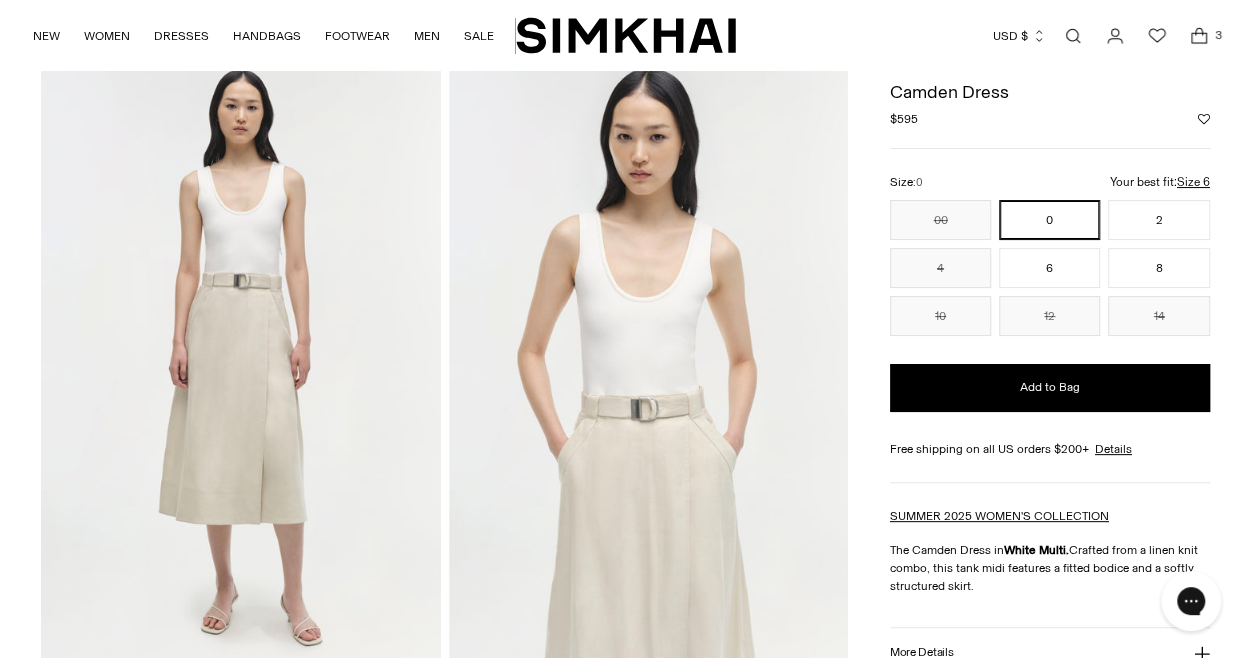 click at bounding box center (649, 360) 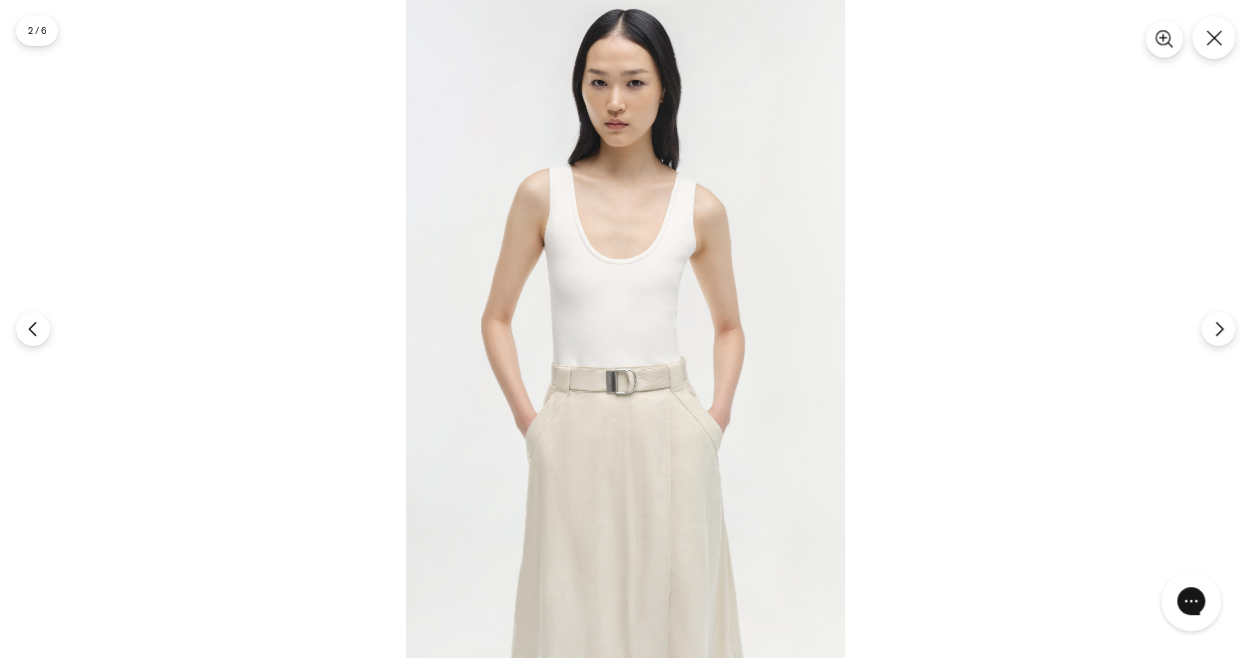 click 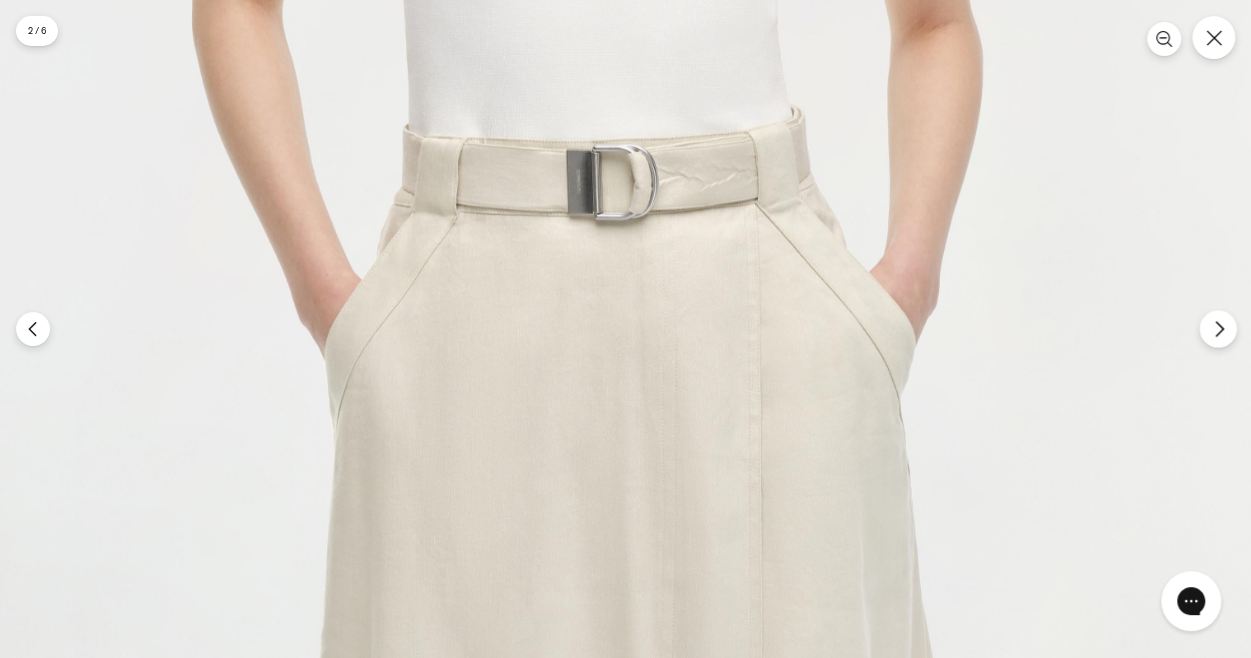 click at bounding box center (1217, 328) 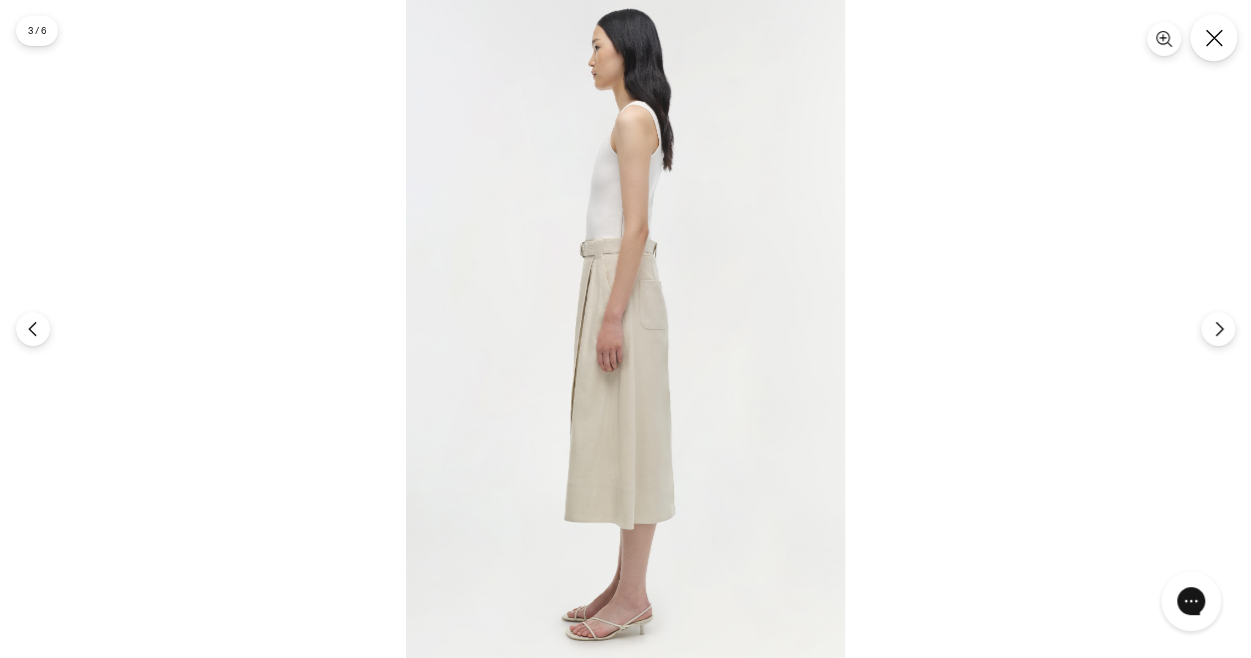 click at bounding box center (1213, 37) 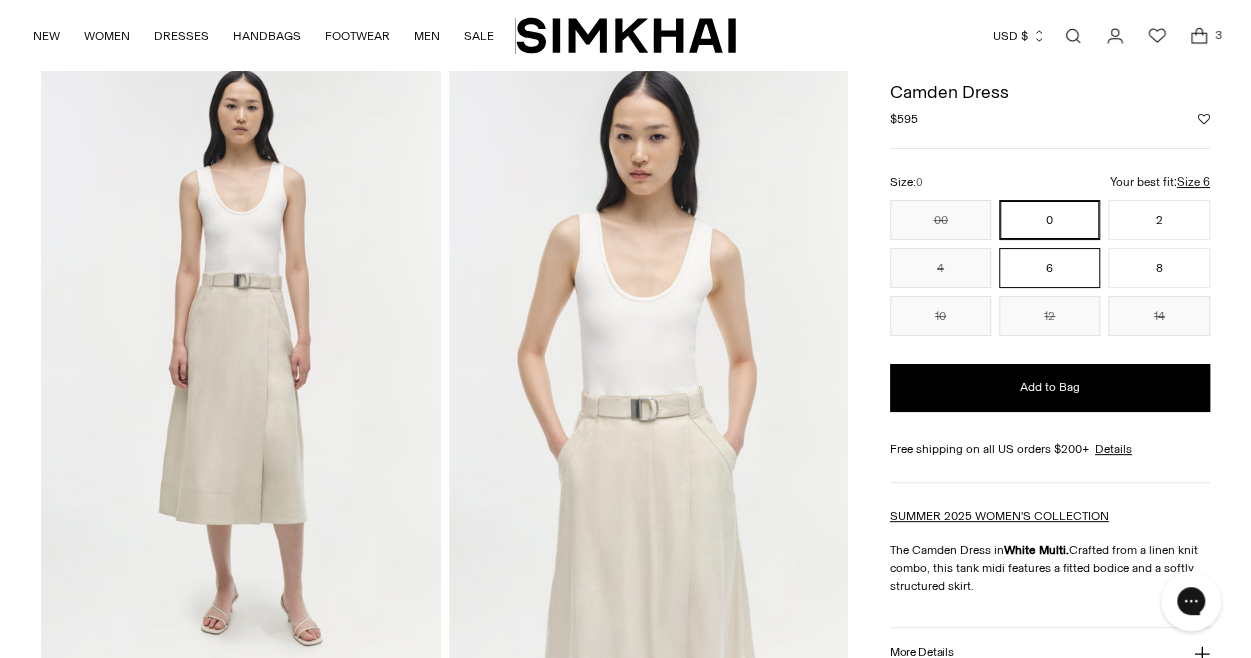 click on "6" at bounding box center (1049, 268) 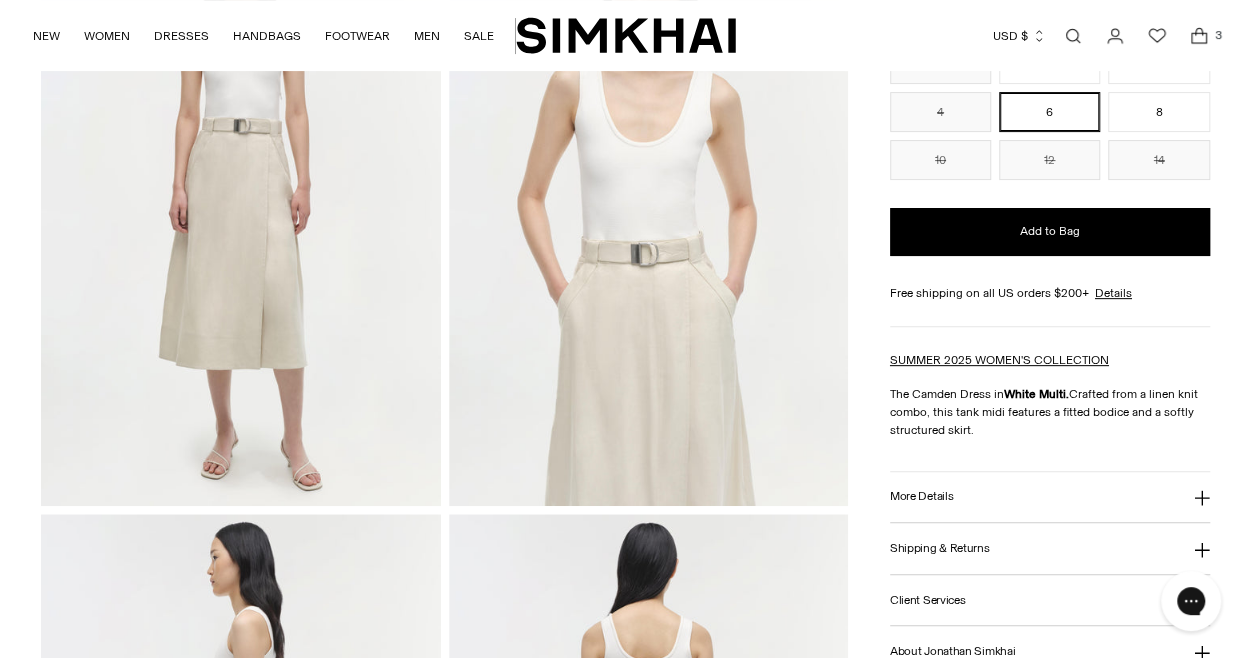 scroll, scrollTop: 241, scrollLeft: 0, axis: vertical 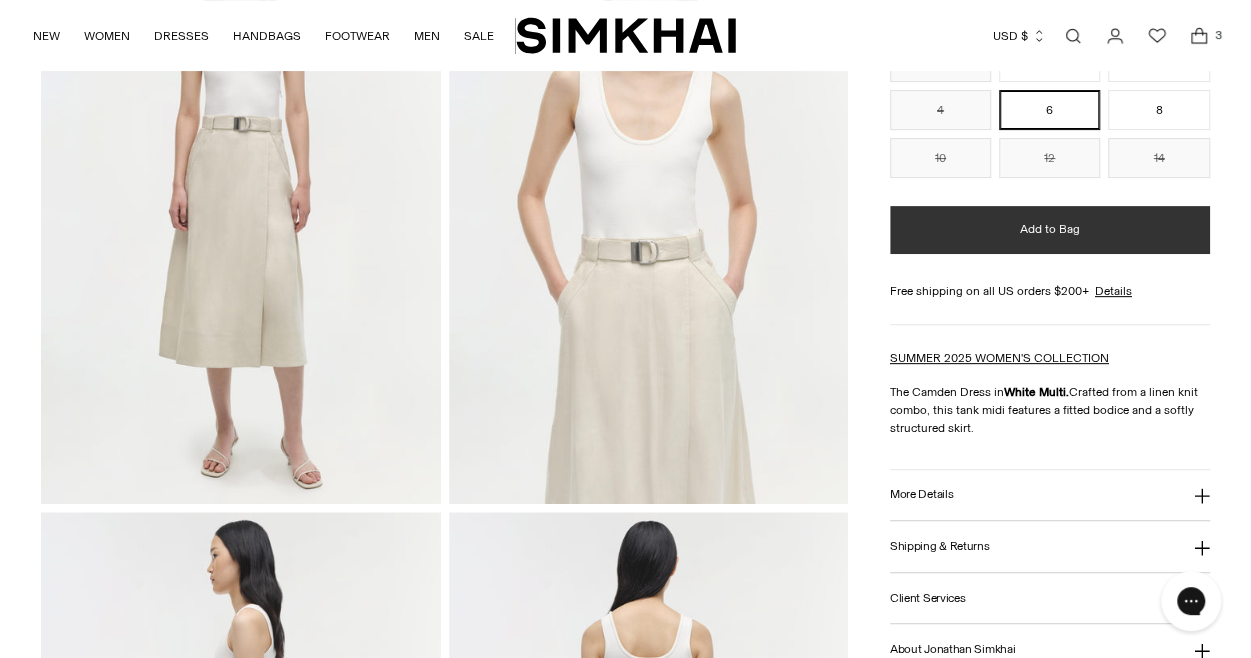 click on "Add to Bag" at bounding box center [1050, 230] 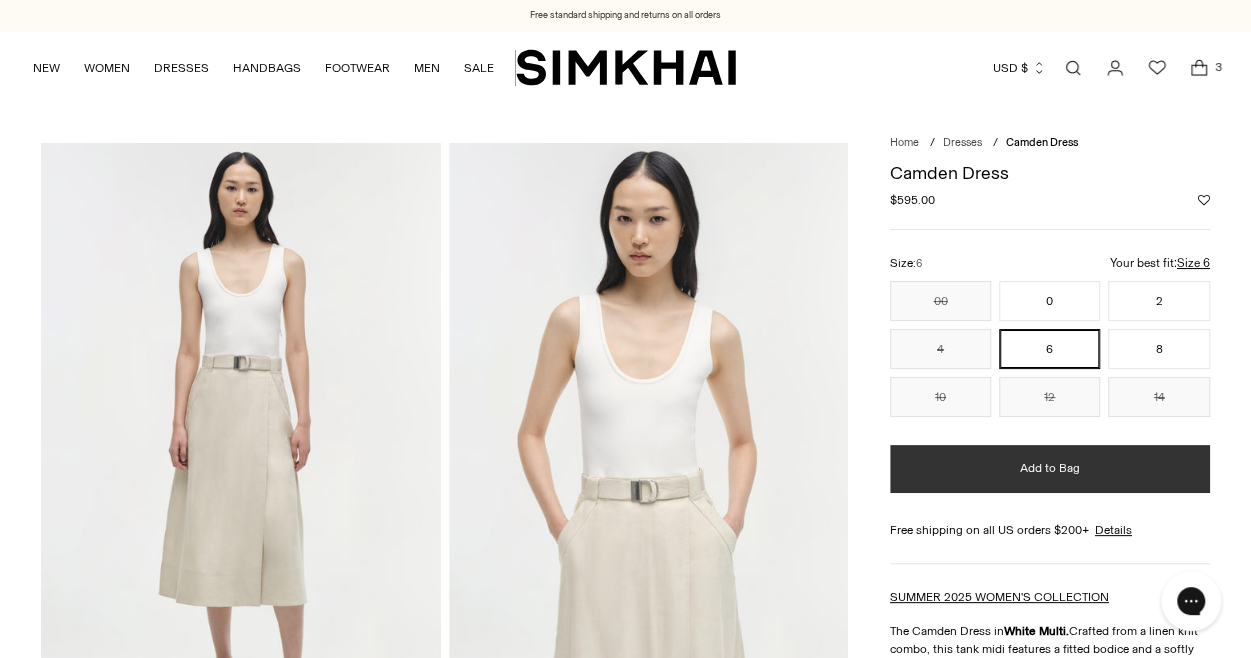 scroll, scrollTop: 0, scrollLeft: 0, axis: both 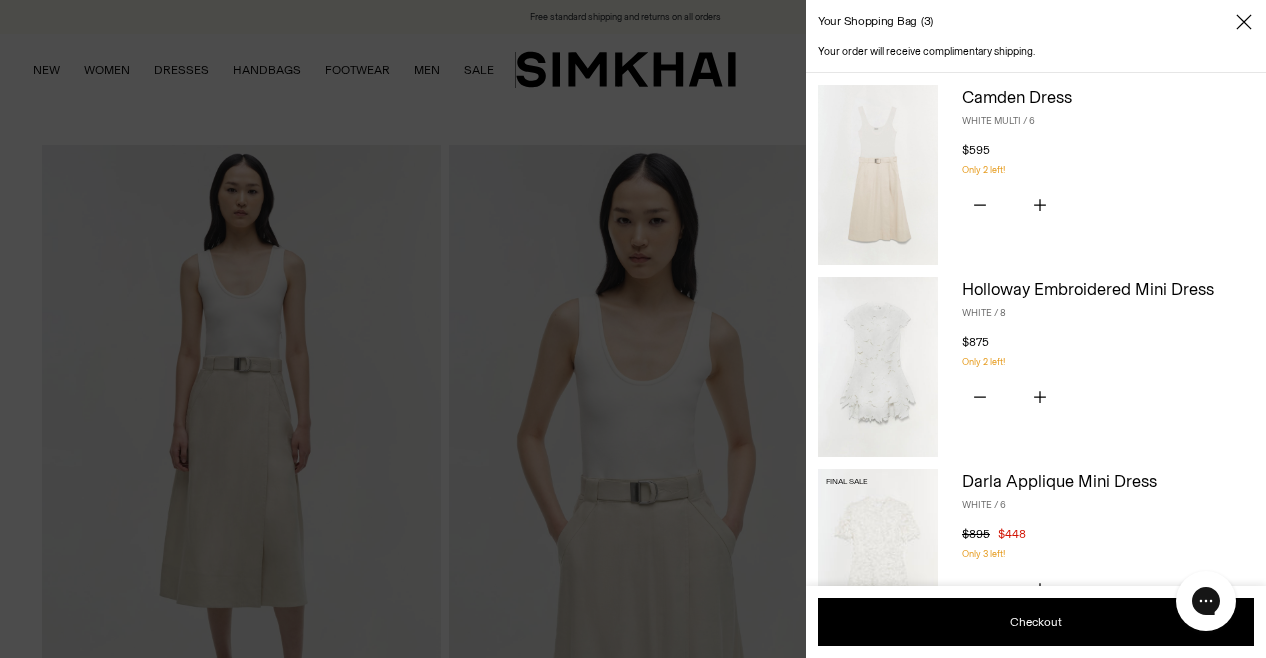 click at bounding box center [633, 329] 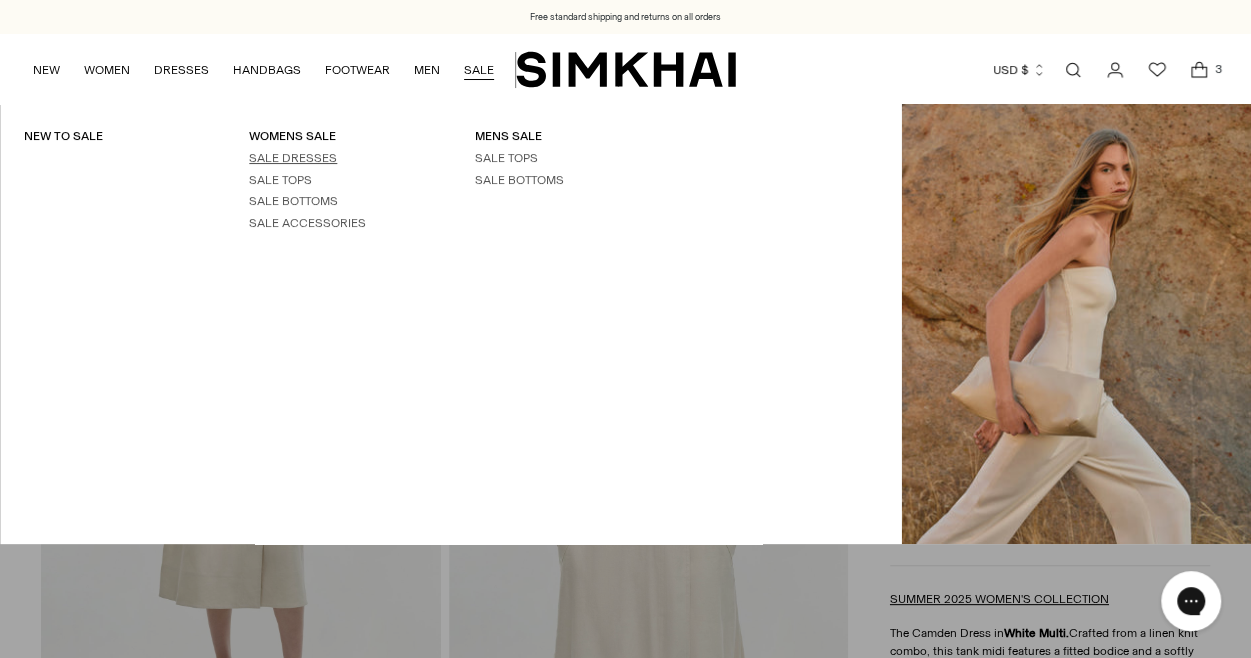 click on "SALE DRESSES" at bounding box center (293, 158) 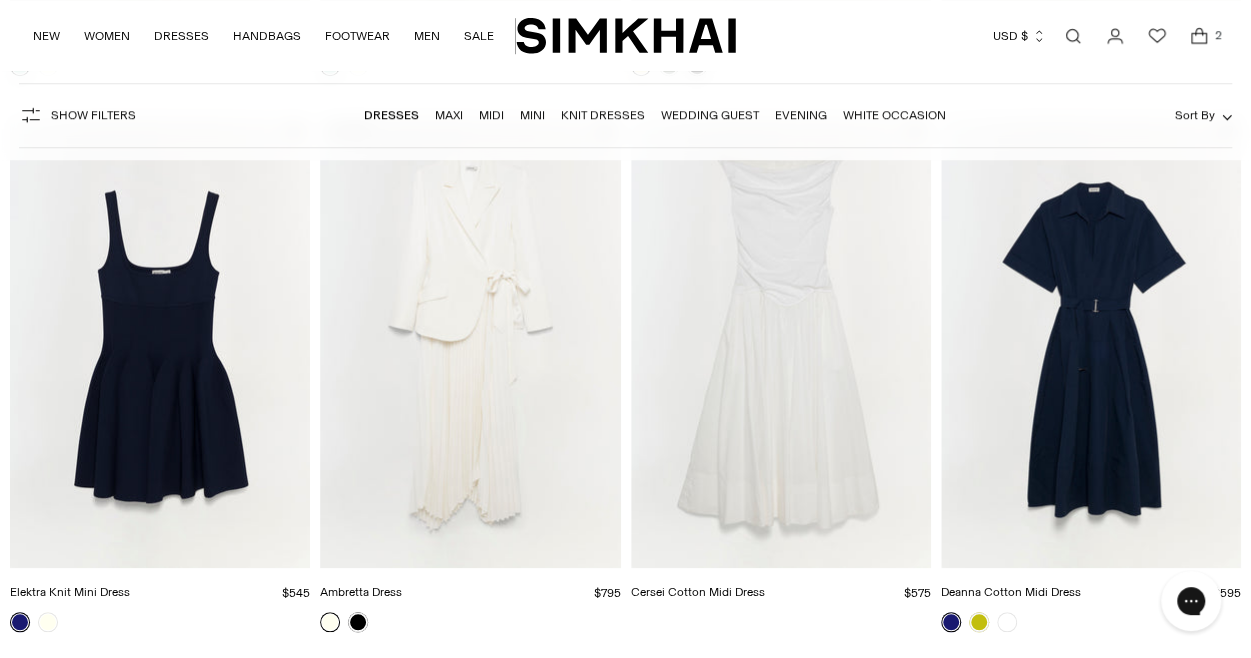 scroll, scrollTop: 0, scrollLeft: 0, axis: both 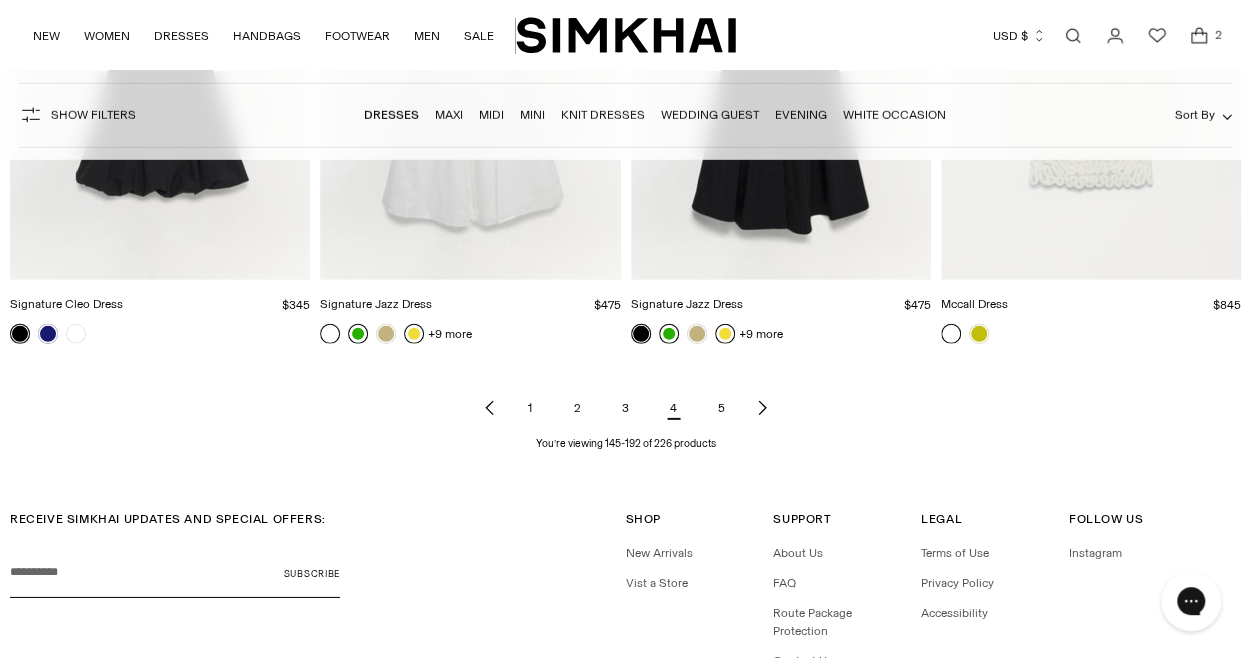 click on "5" at bounding box center [722, 408] 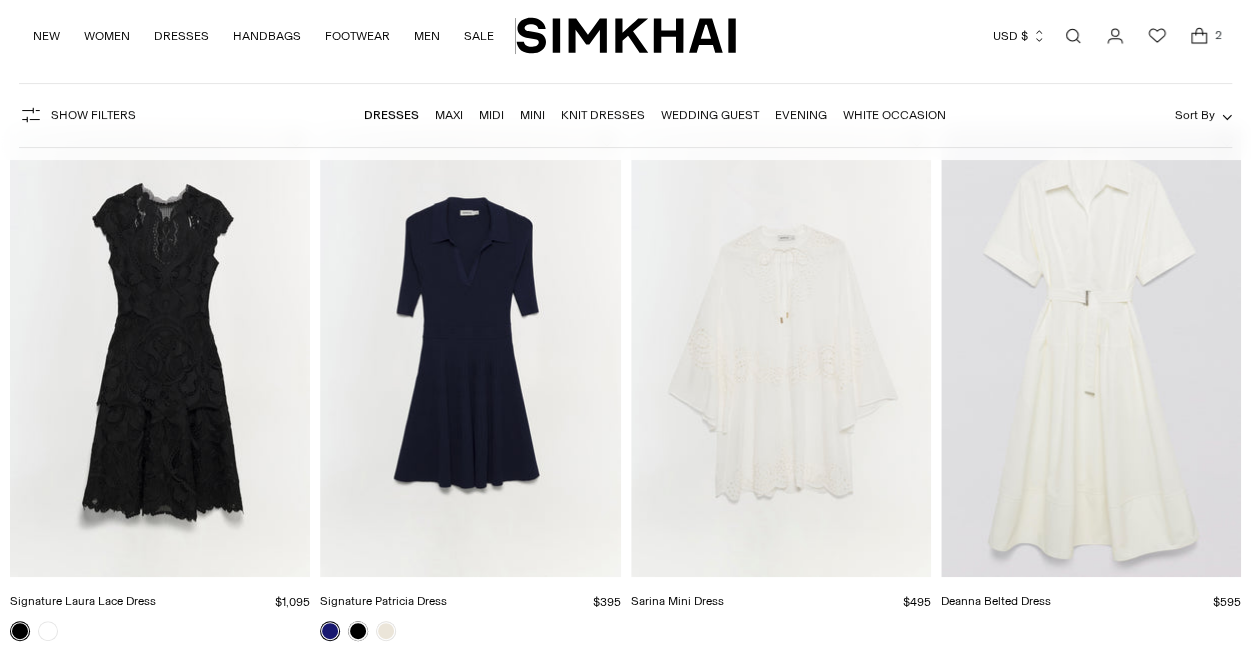 scroll, scrollTop: 164, scrollLeft: 0, axis: vertical 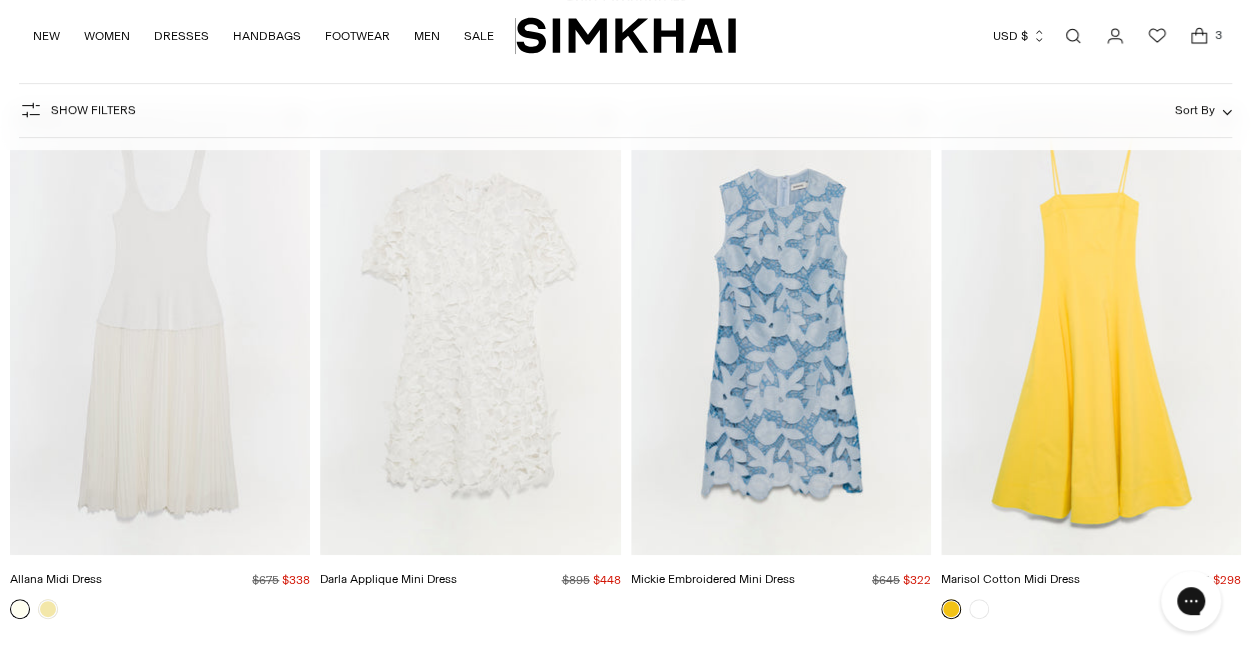 click at bounding box center [0, 0] 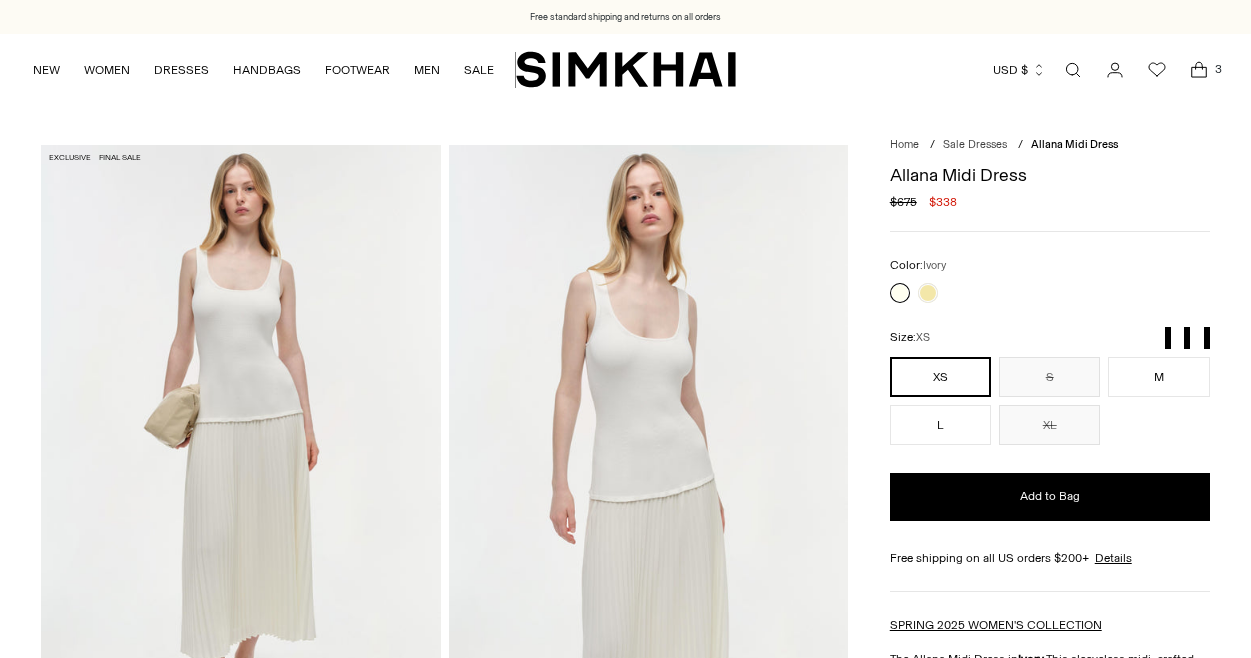 scroll, scrollTop: 0, scrollLeft: 0, axis: both 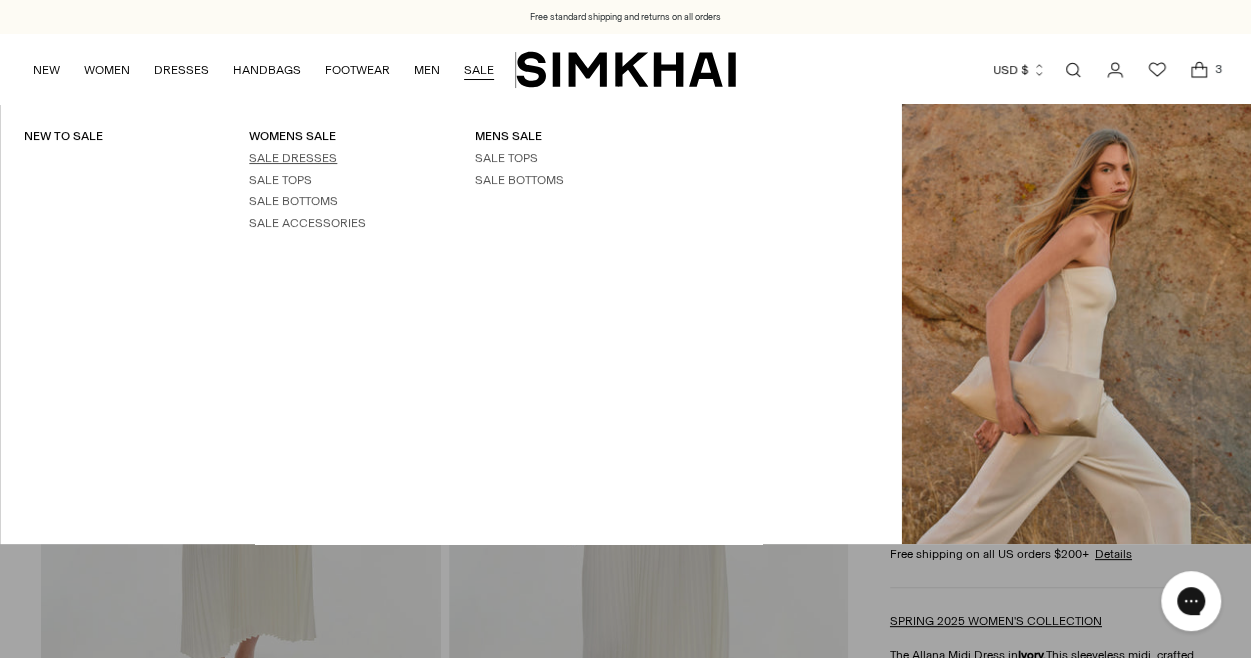 click on "SALE DRESSES" at bounding box center (293, 158) 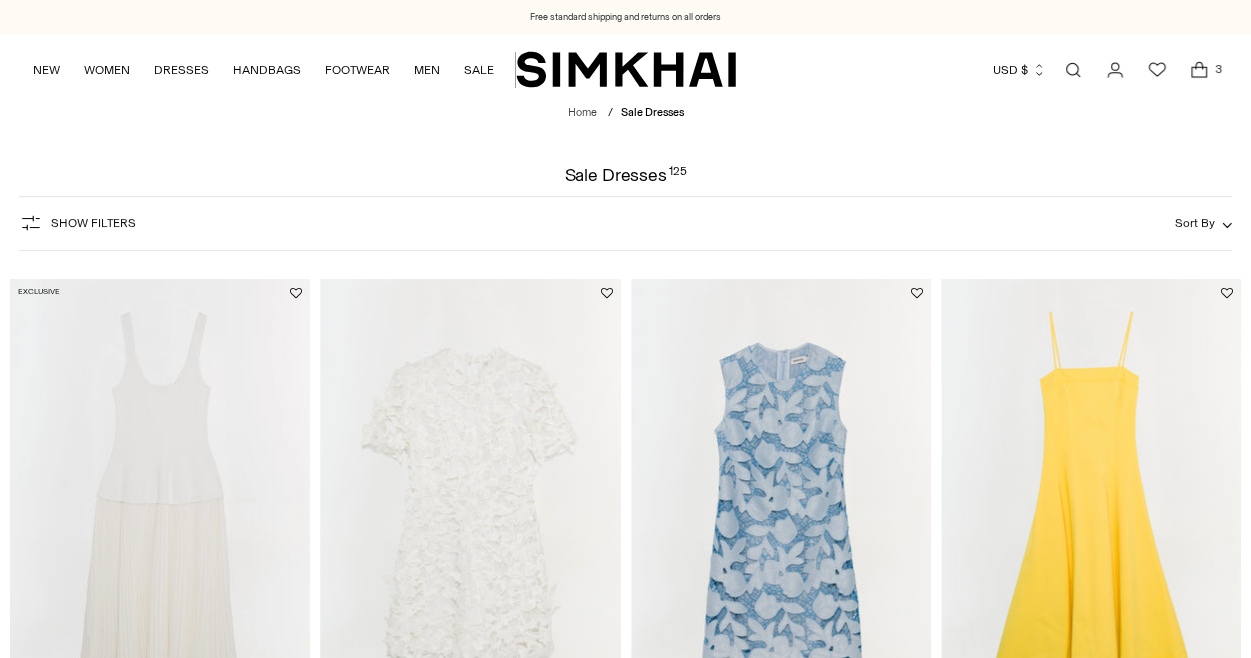 scroll, scrollTop: 162, scrollLeft: 0, axis: vertical 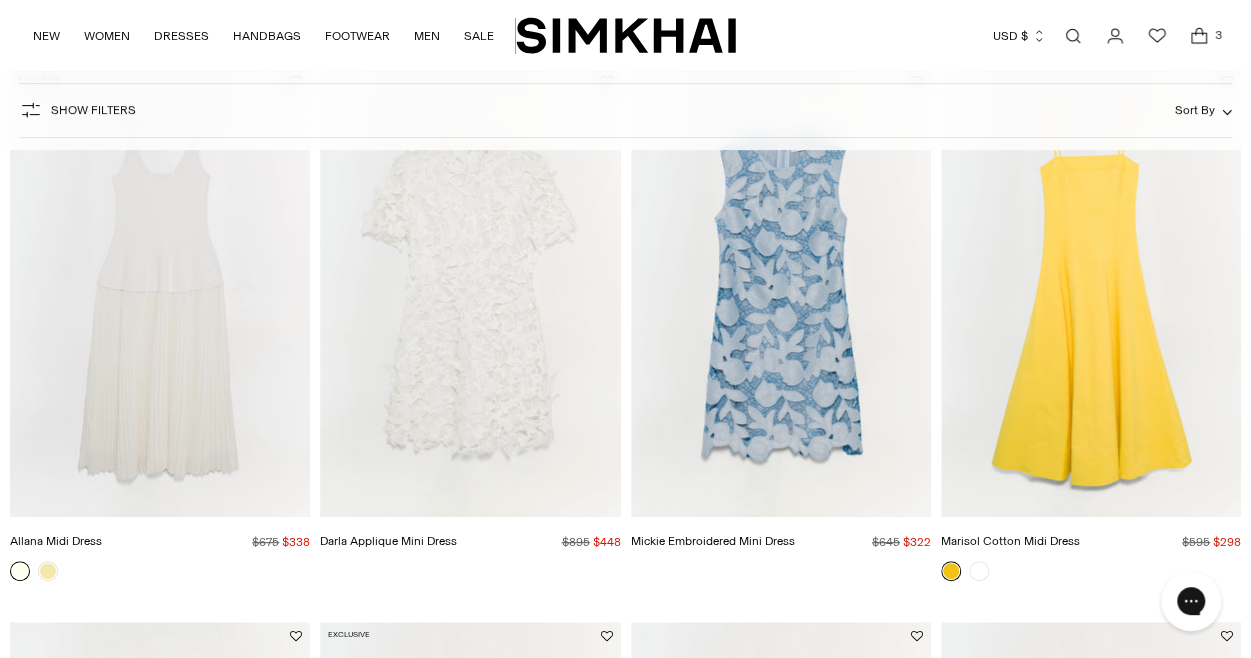 click at bounding box center [0, 0] 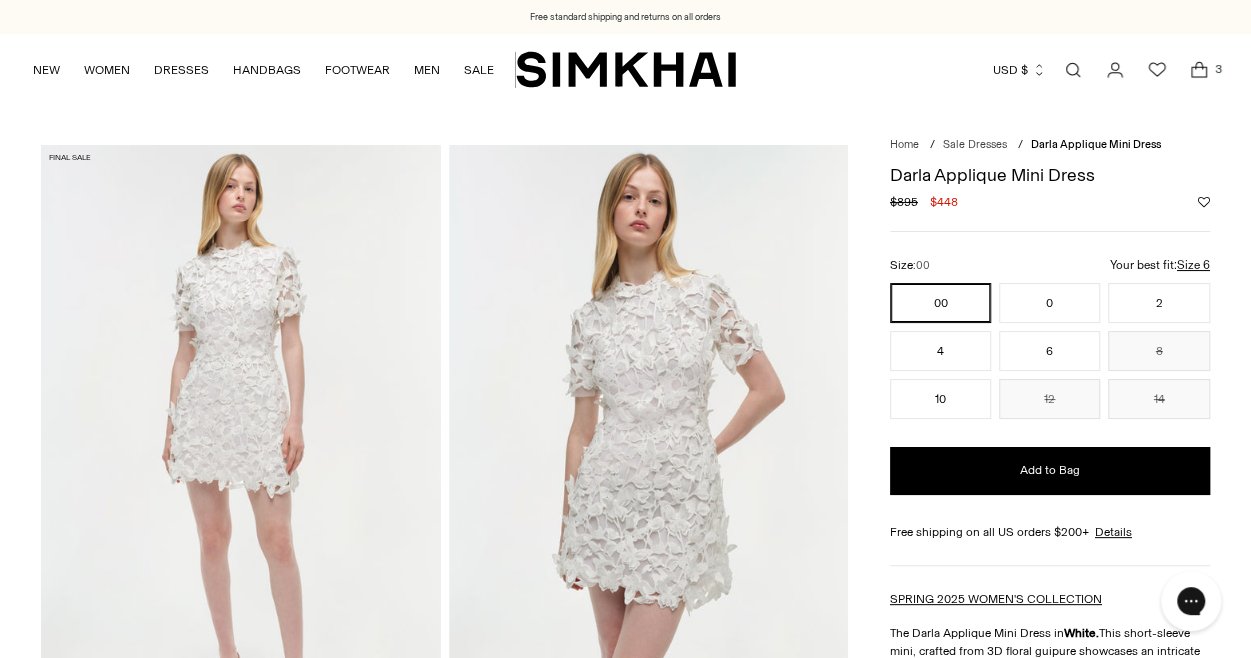 scroll, scrollTop: 0, scrollLeft: 0, axis: both 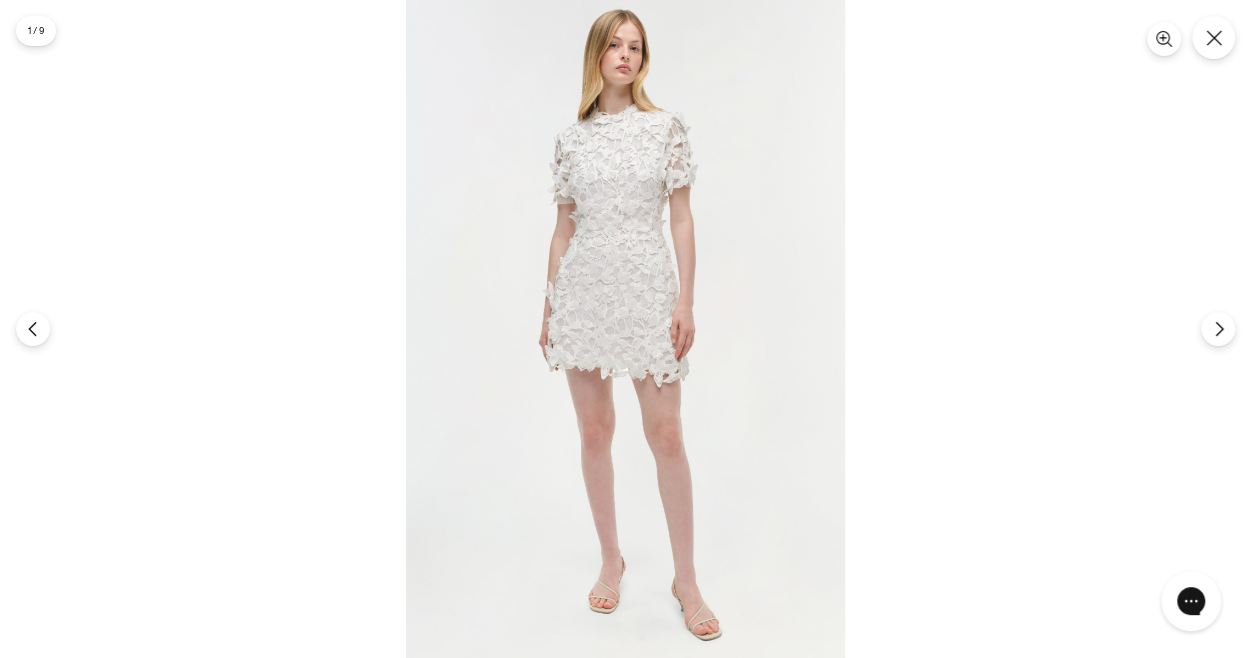 click at bounding box center (625, 329) 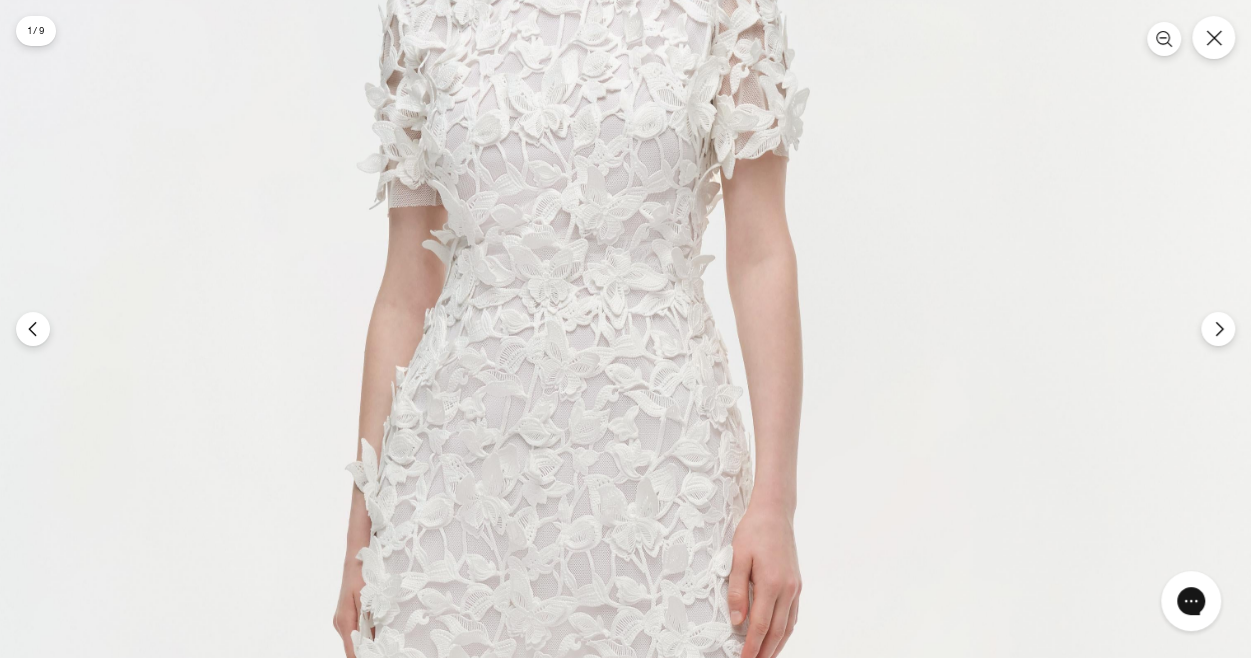 click at bounding box center [593, 582] 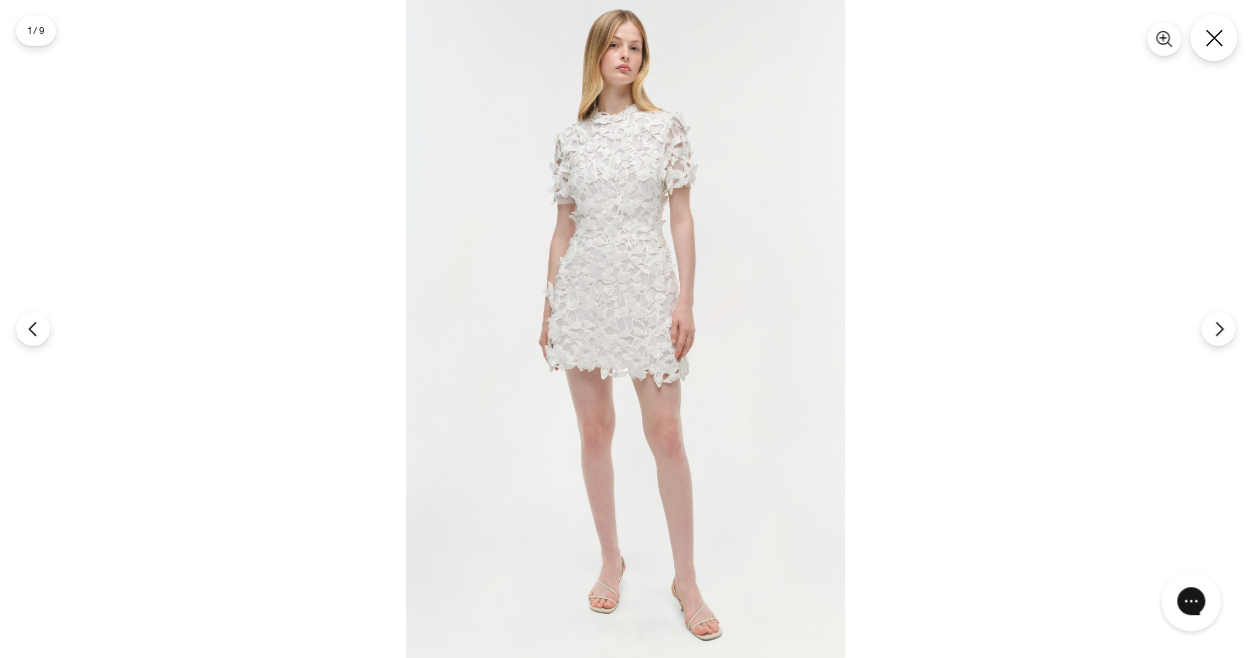 click 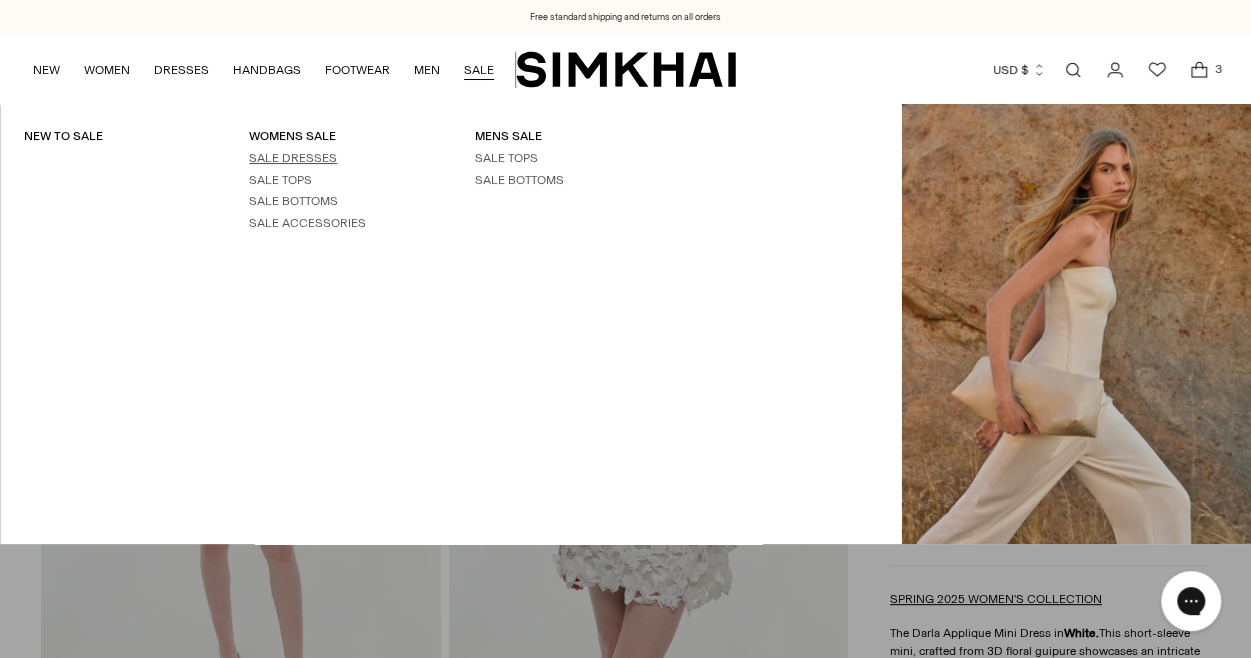 click on "SALE DRESSES" at bounding box center [293, 158] 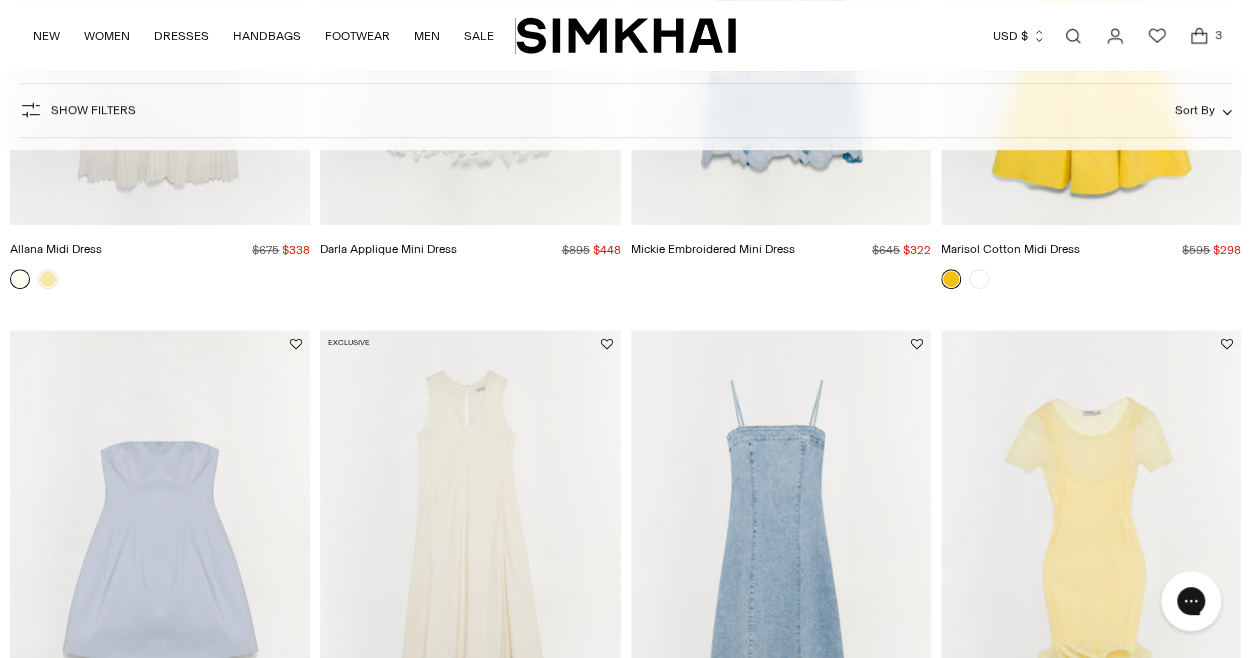 scroll, scrollTop: 616, scrollLeft: 0, axis: vertical 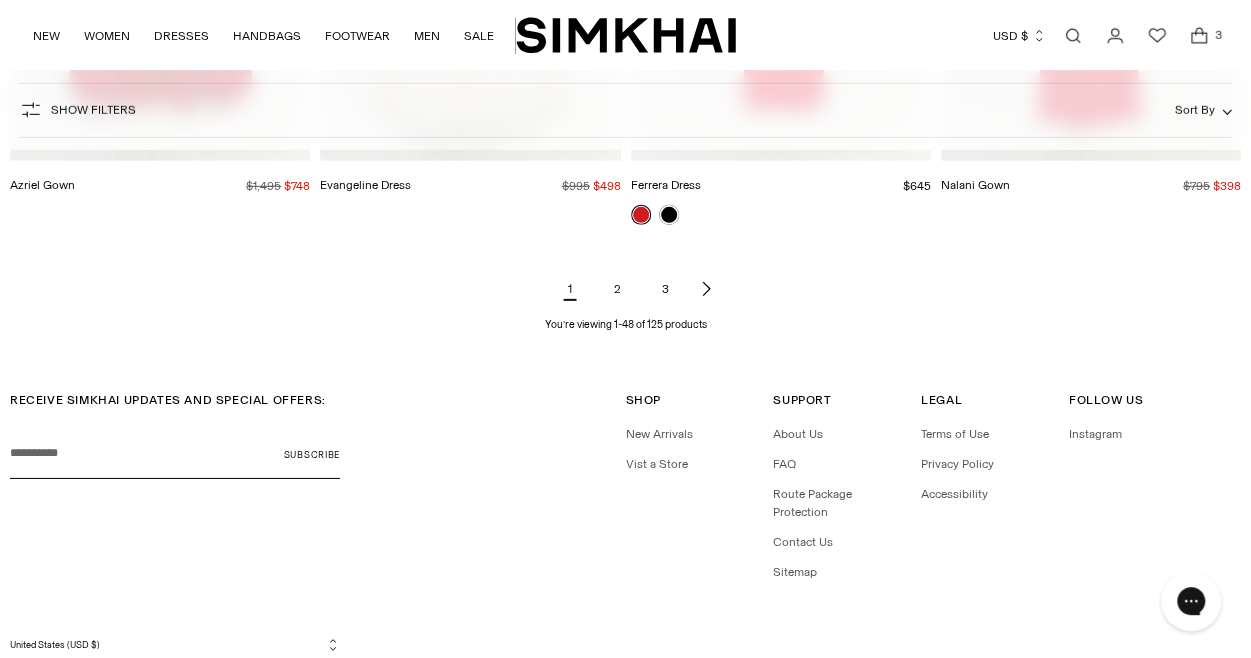 click on "2" at bounding box center (618, 289) 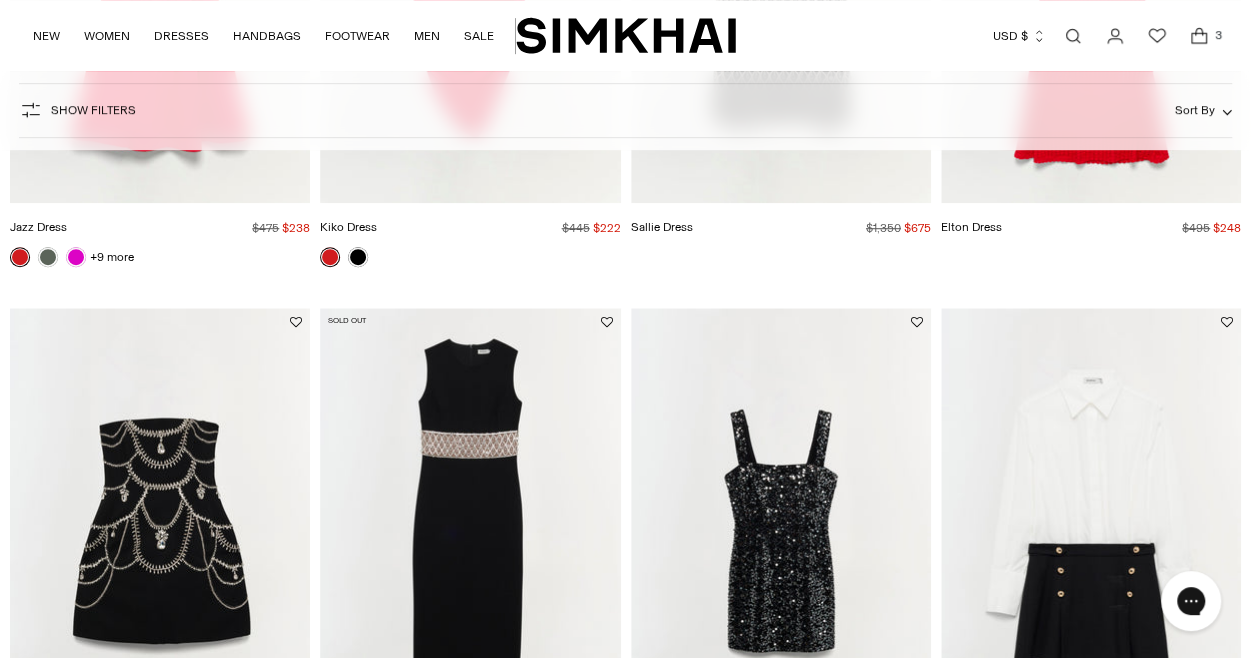 scroll, scrollTop: 654, scrollLeft: 0, axis: vertical 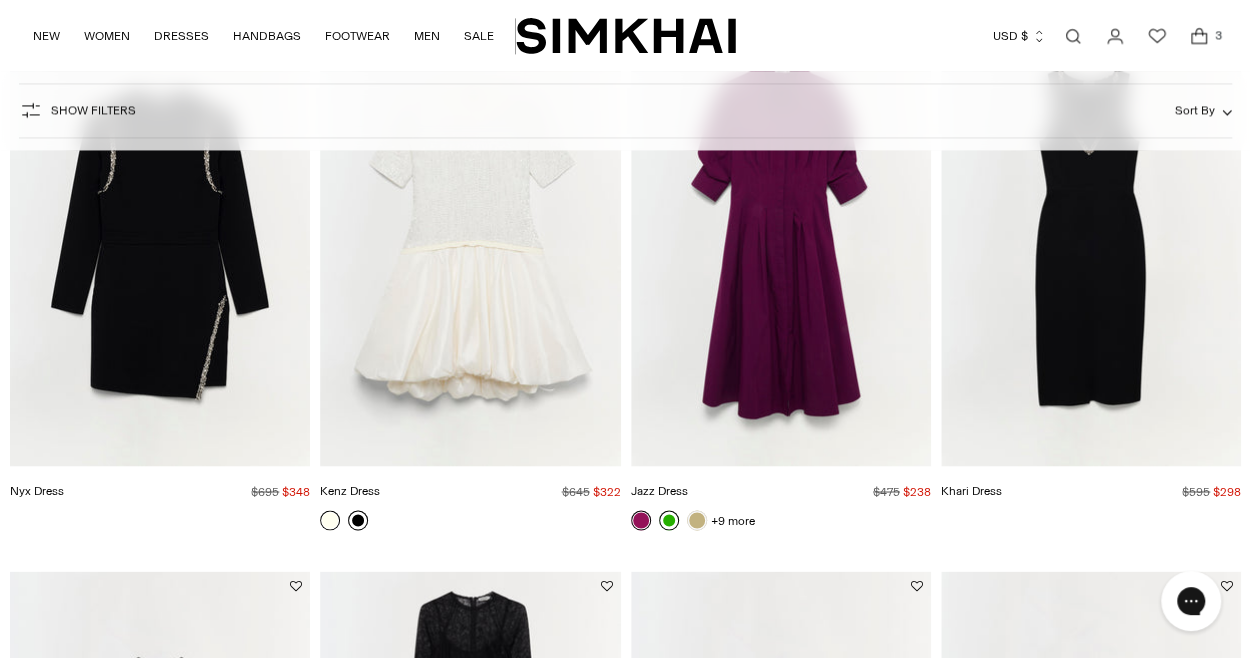 click at bounding box center (358, 520) 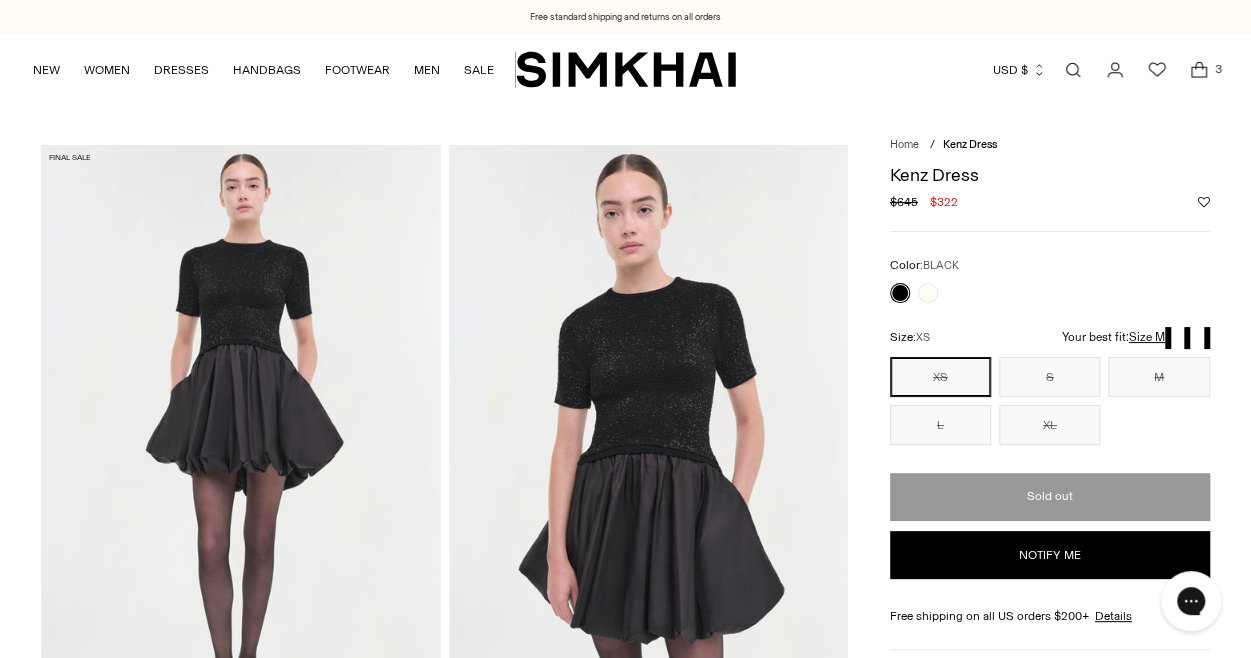 scroll, scrollTop: 0, scrollLeft: 0, axis: both 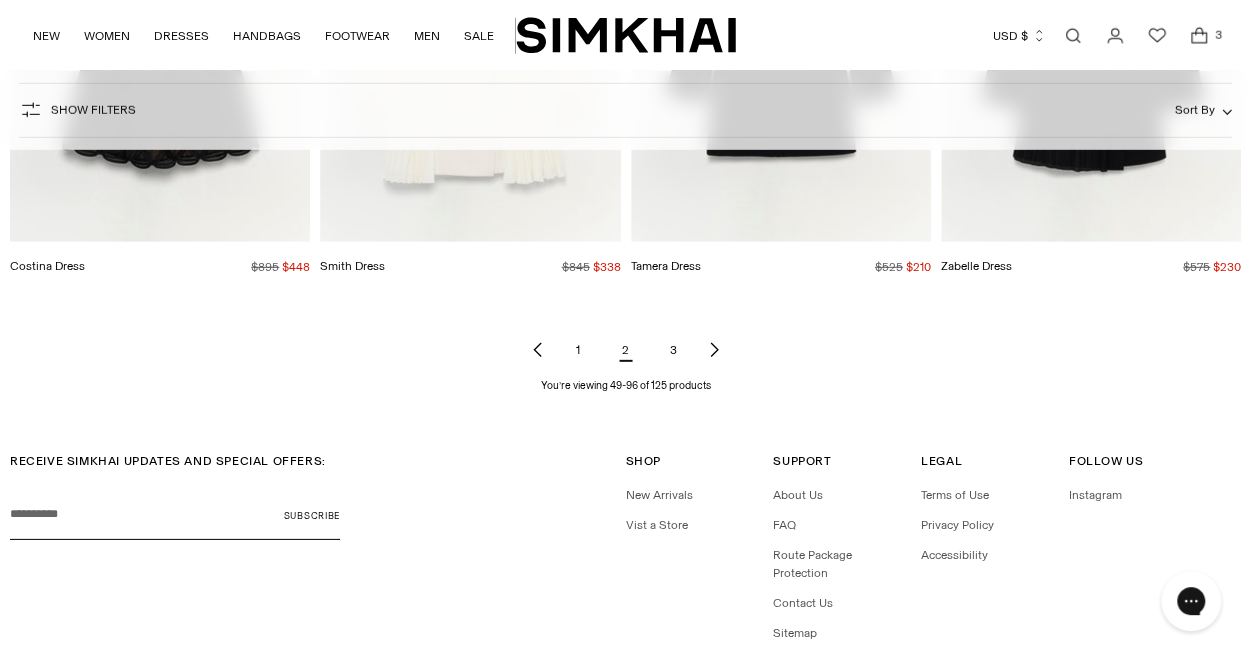click on "3" at bounding box center (674, 350) 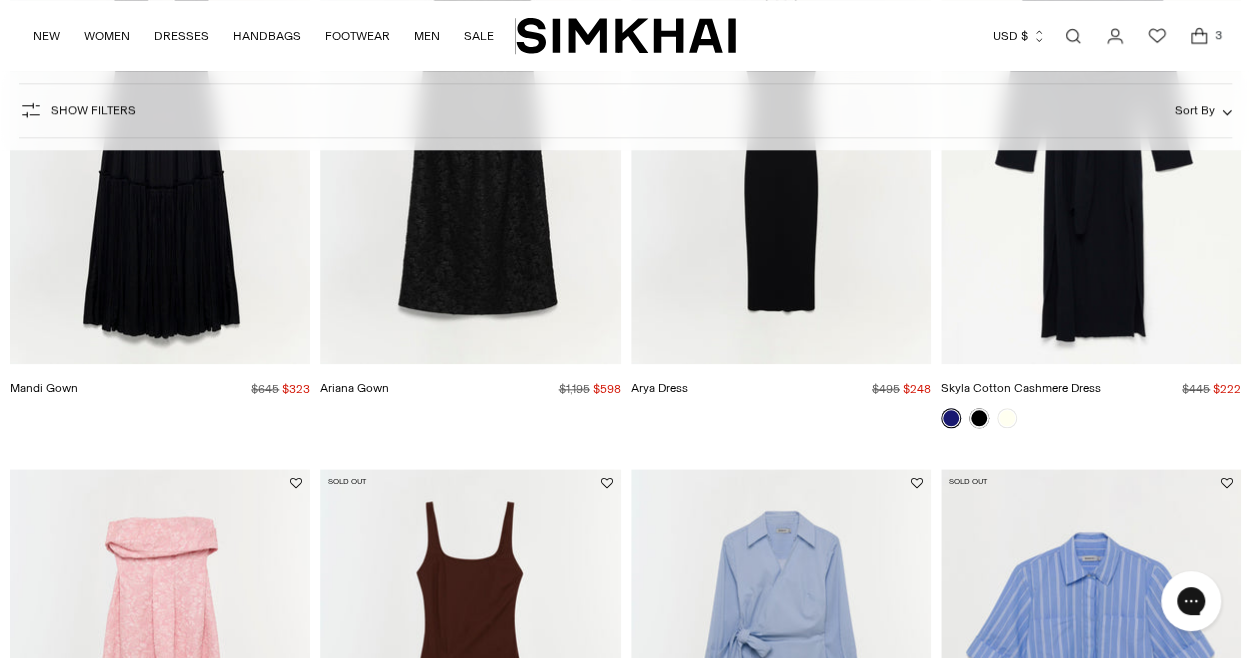 scroll, scrollTop: 0, scrollLeft: 0, axis: both 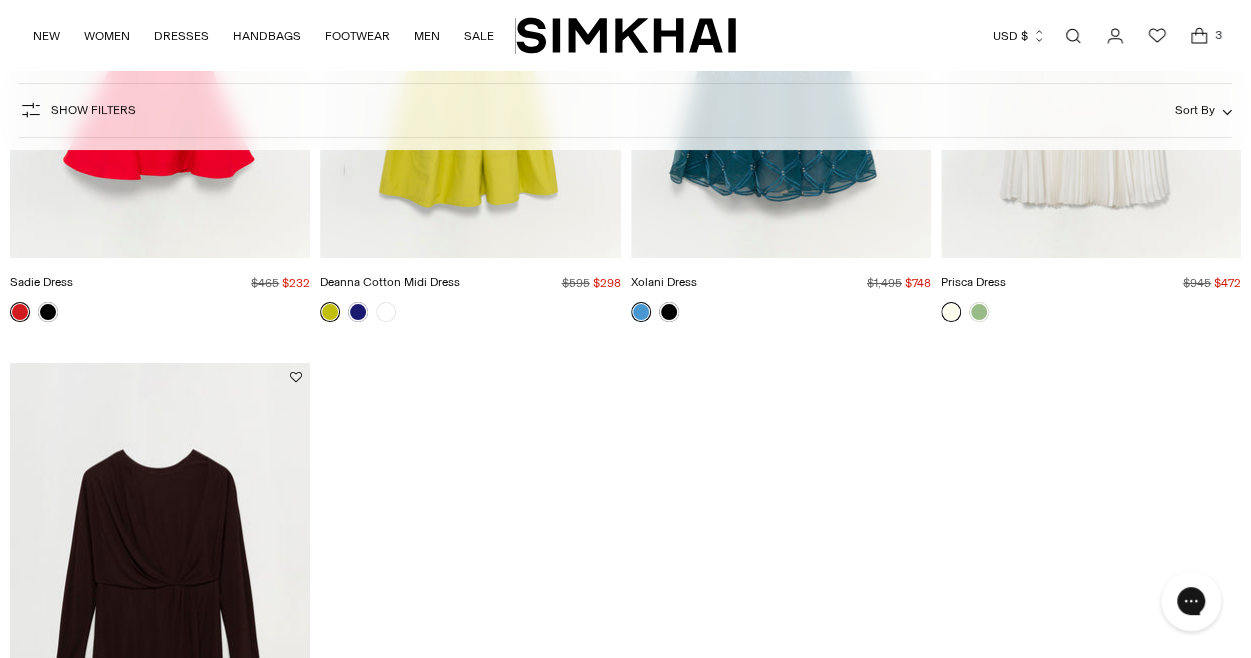 click 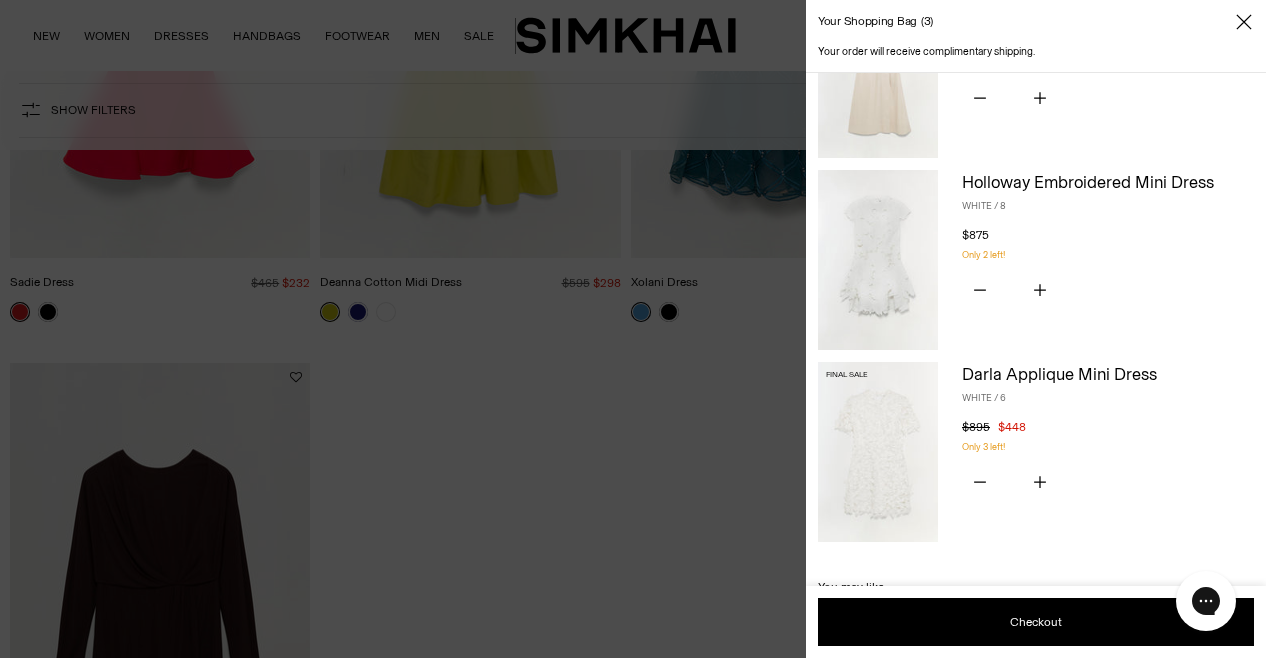 scroll, scrollTop: 100, scrollLeft: 0, axis: vertical 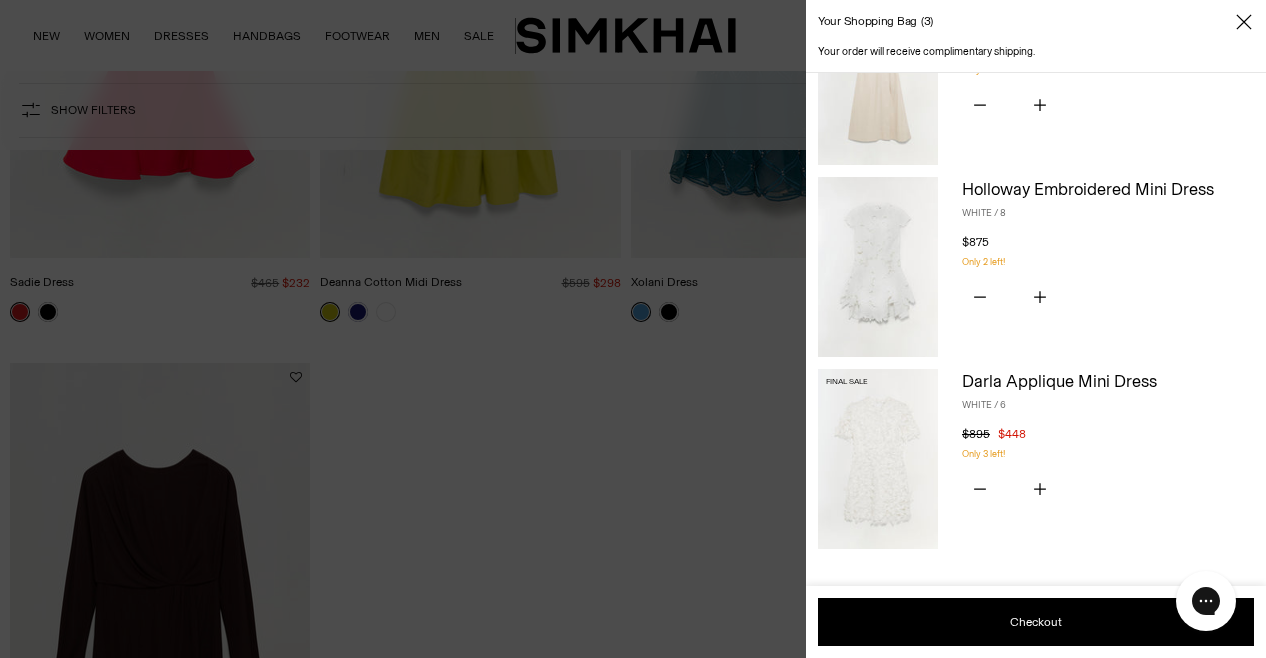 click at bounding box center (878, 267) 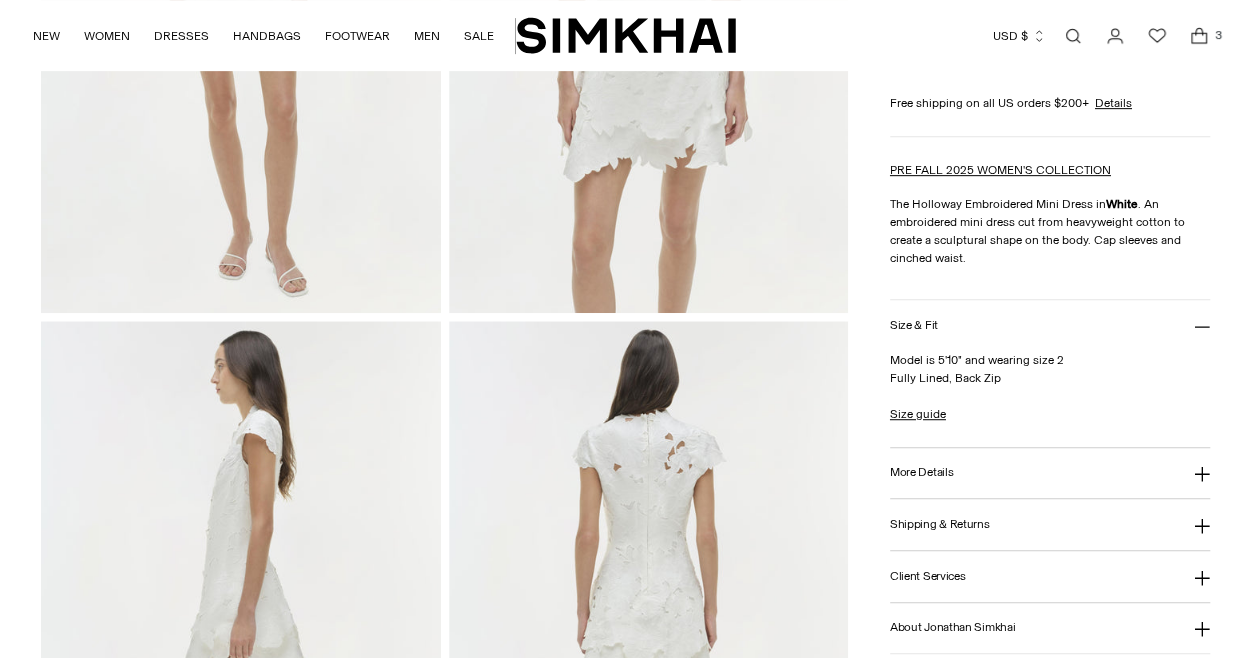 scroll, scrollTop: 679, scrollLeft: 0, axis: vertical 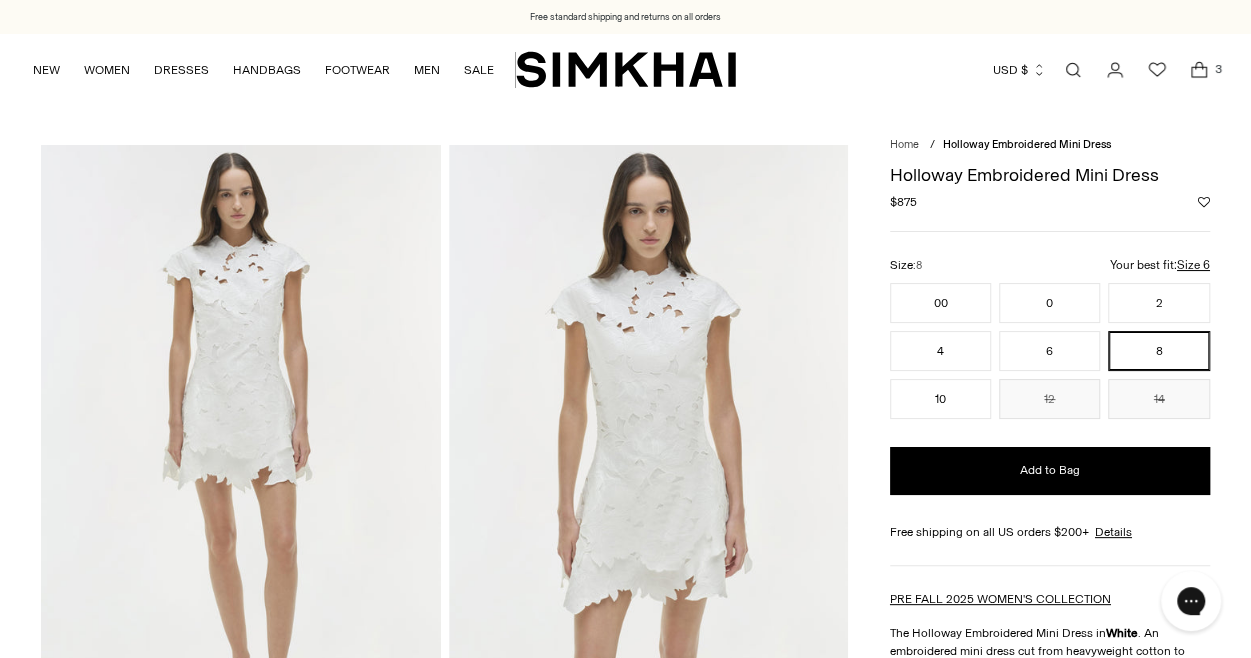 click at bounding box center (649, 444) 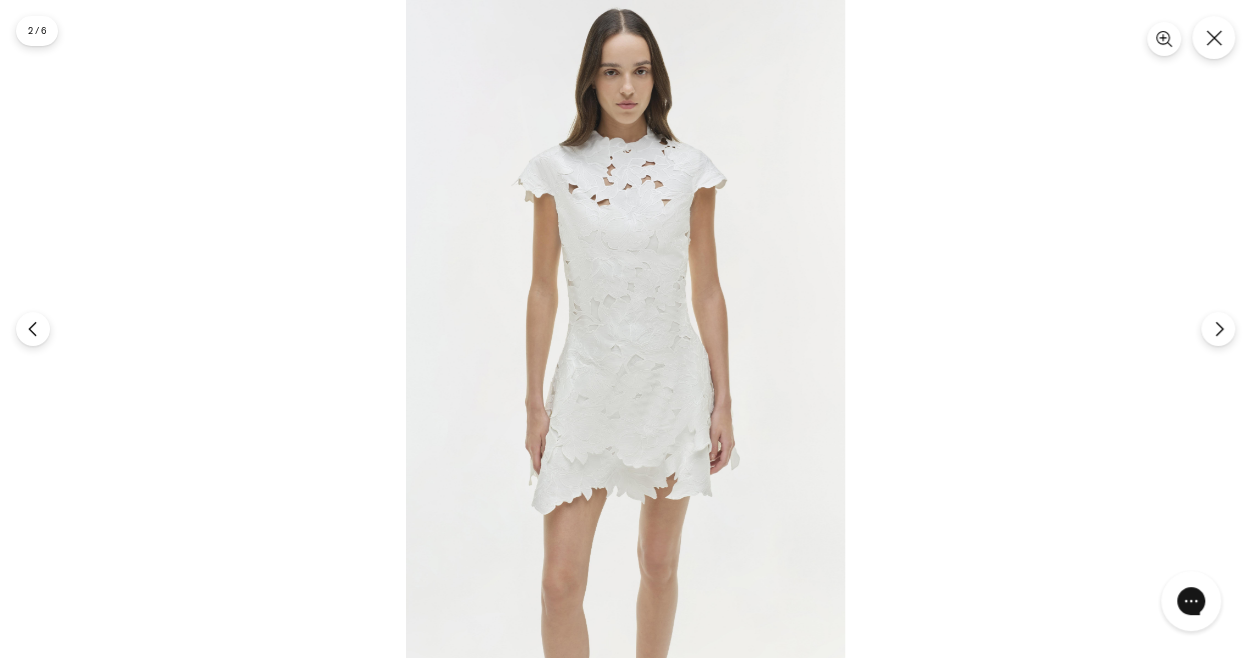 click at bounding box center (625, 329) 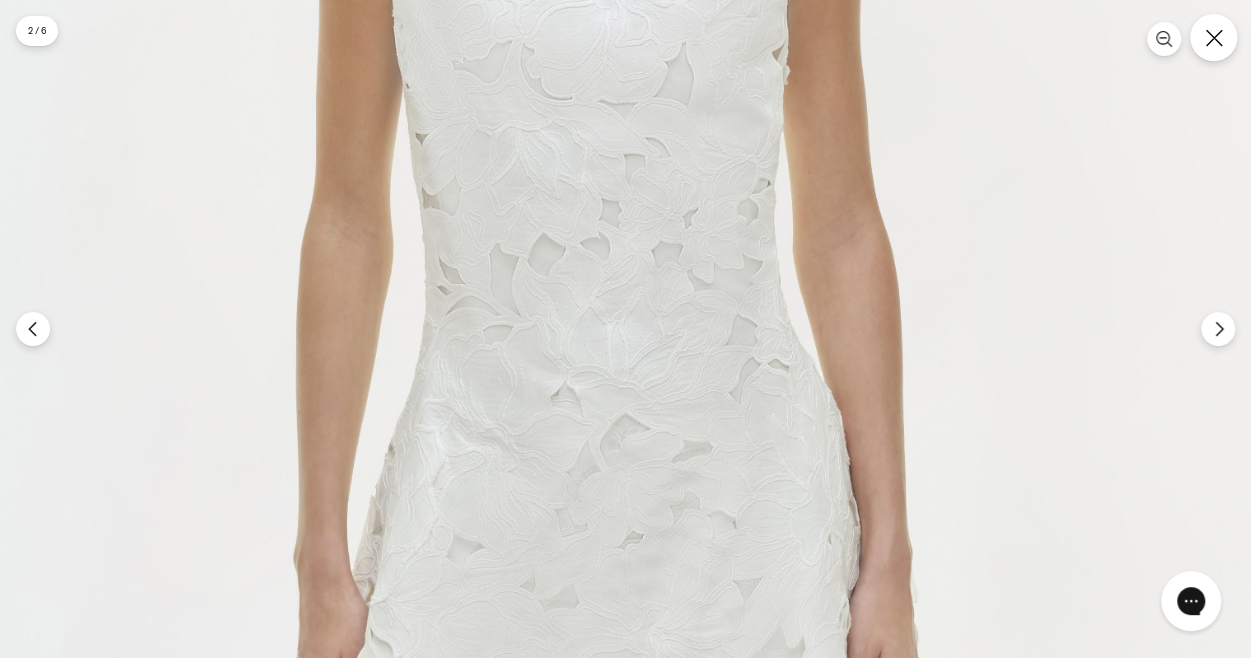click 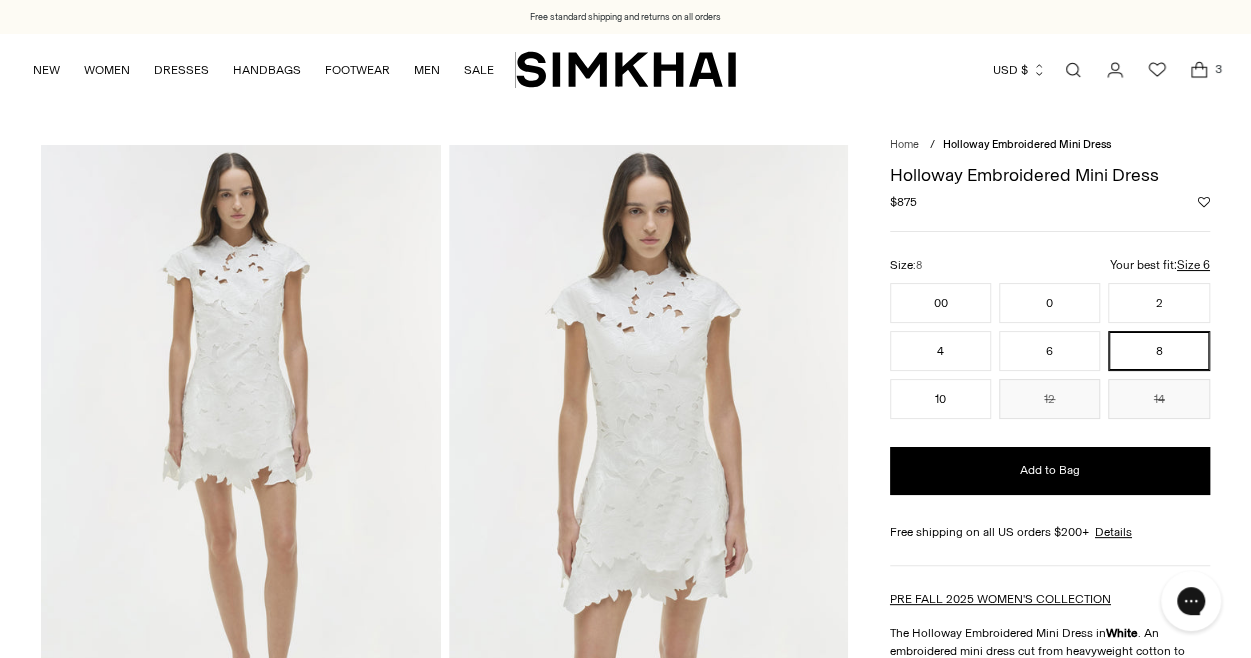 click 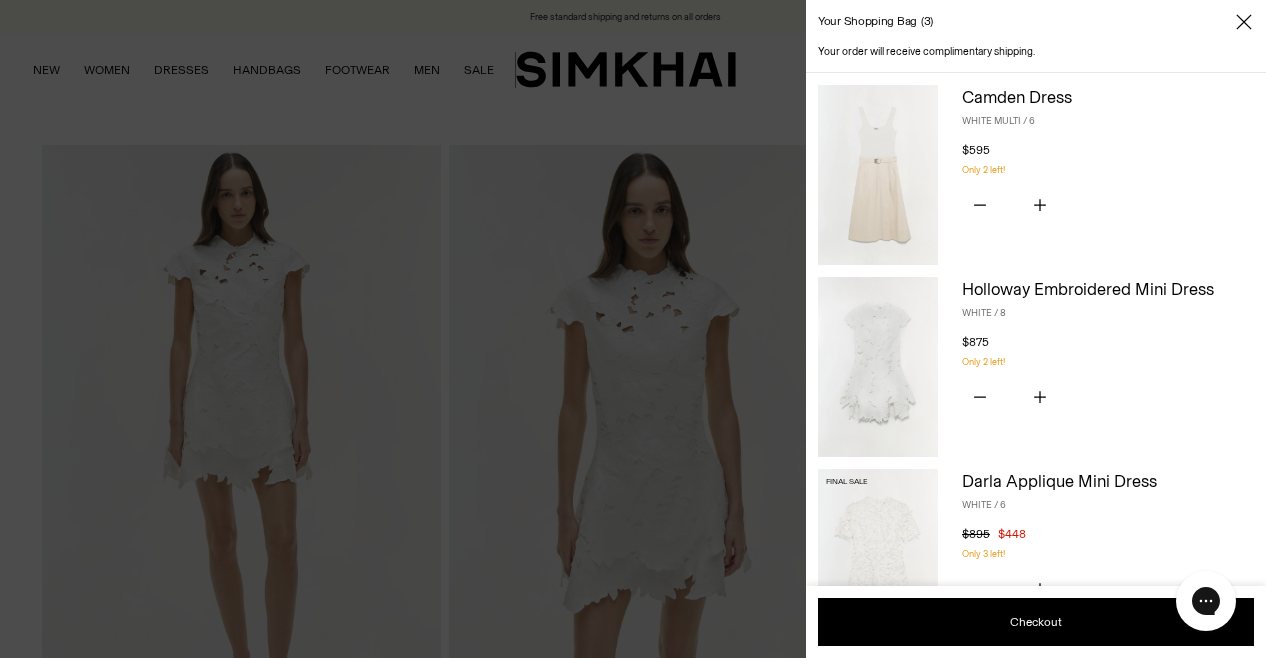 click at bounding box center (878, 175) 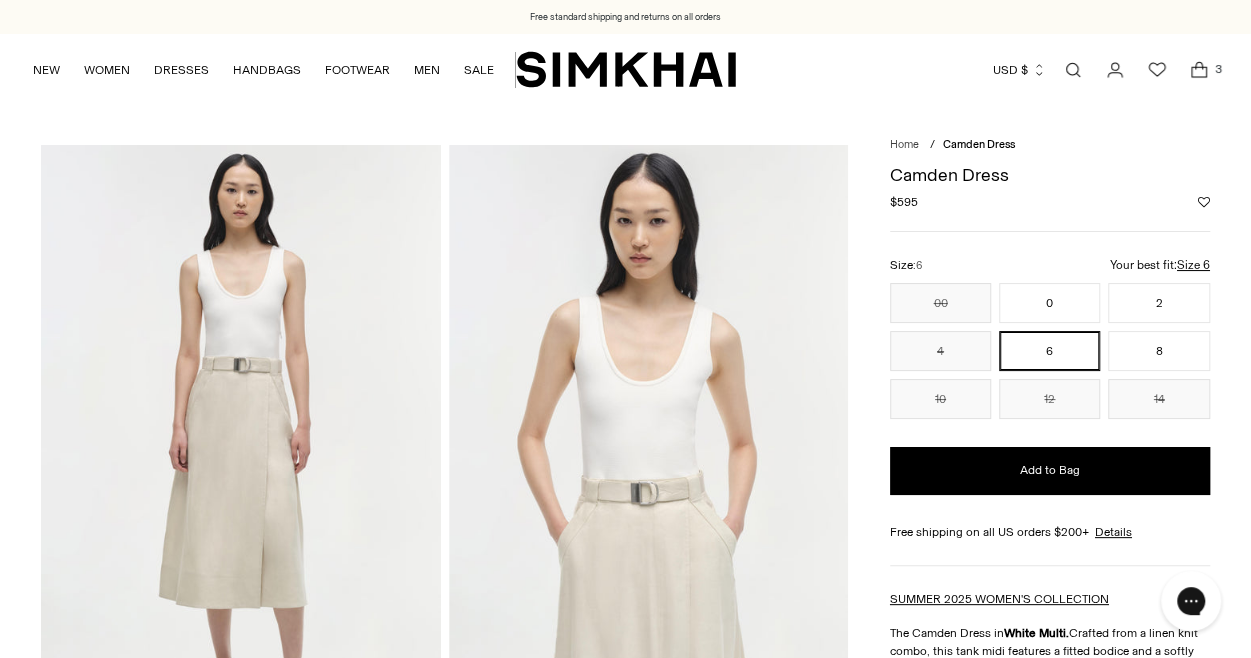 scroll, scrollTop: 0, scrollLeft: 0, axis: both 